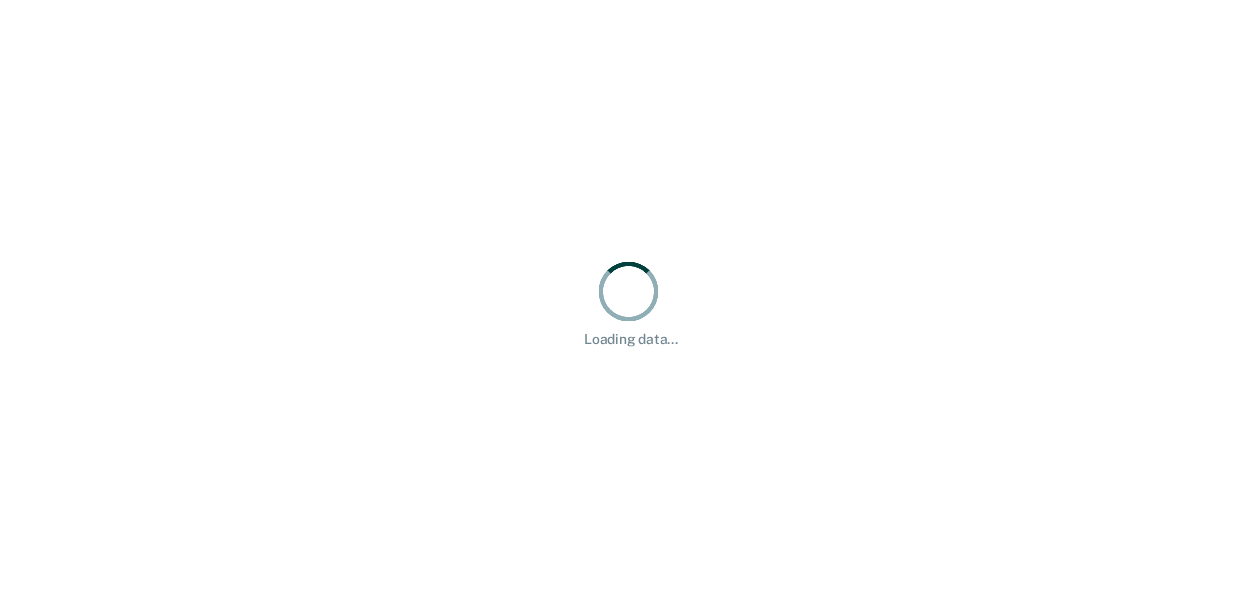 scroll, scrollTop: 0, scrollLeft: 0, axis: both 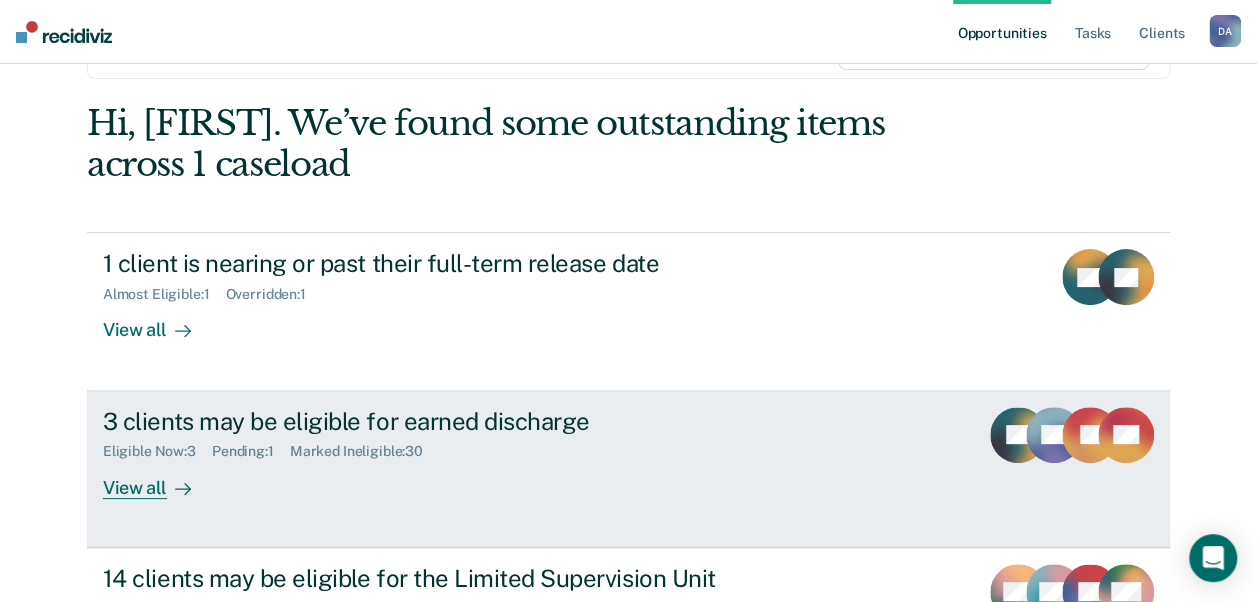 click on "View all" at bounding box center (159, 479) 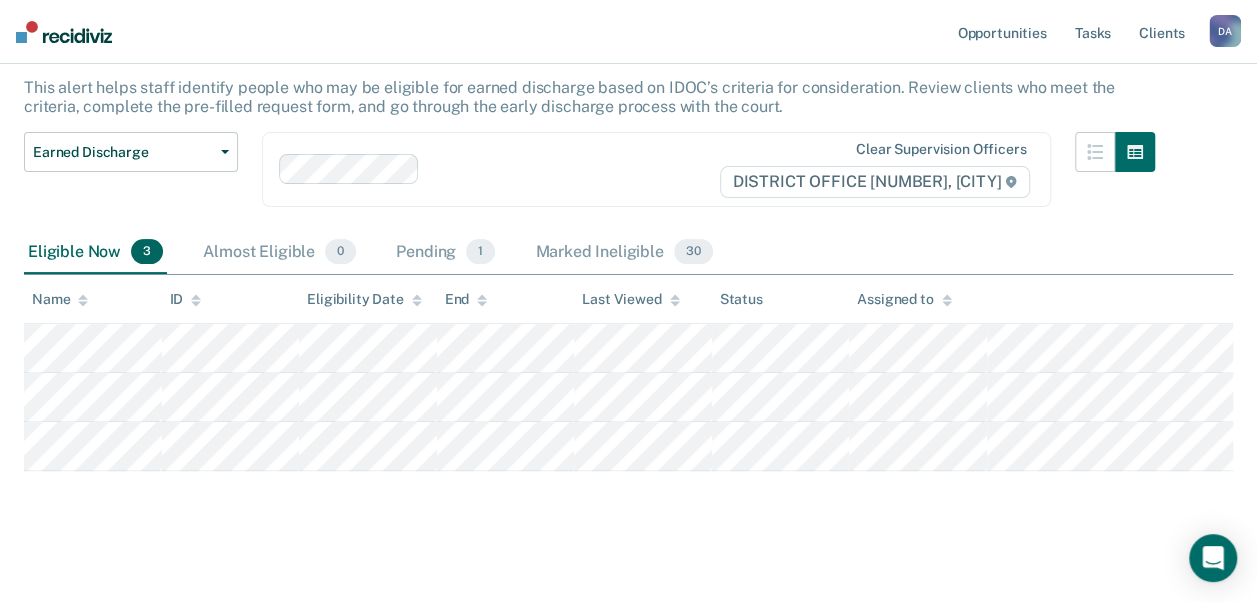 scroll, scrollTop: 129, scrollLeft: 0, axis: vertical 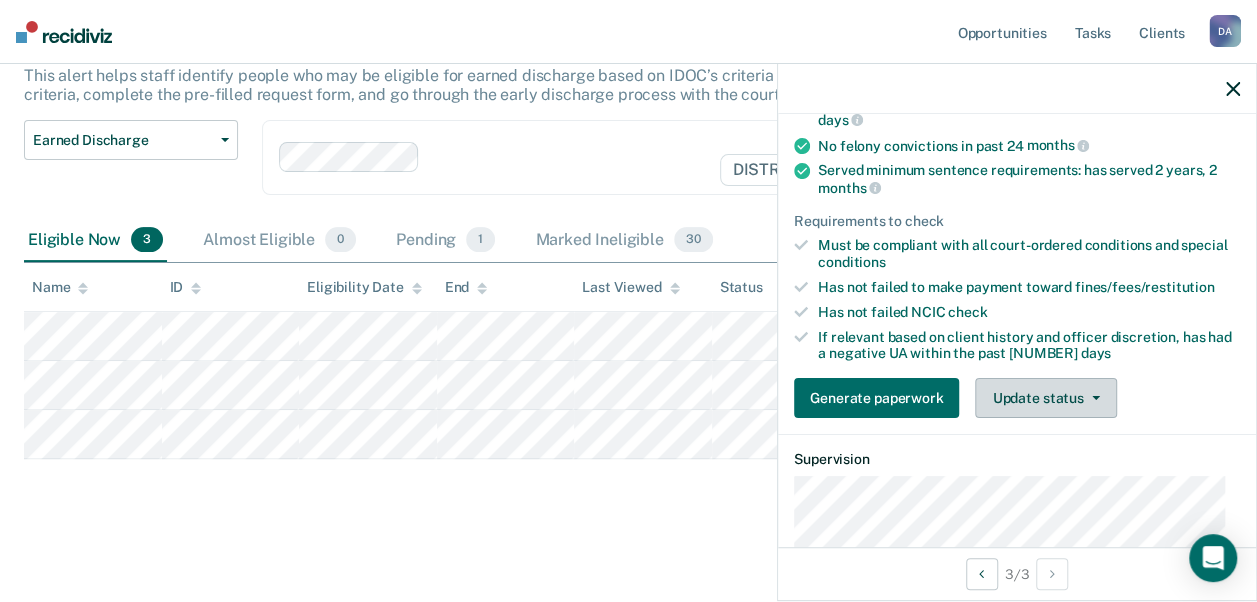 click on "Update status" at bounding box center [1045, 398] 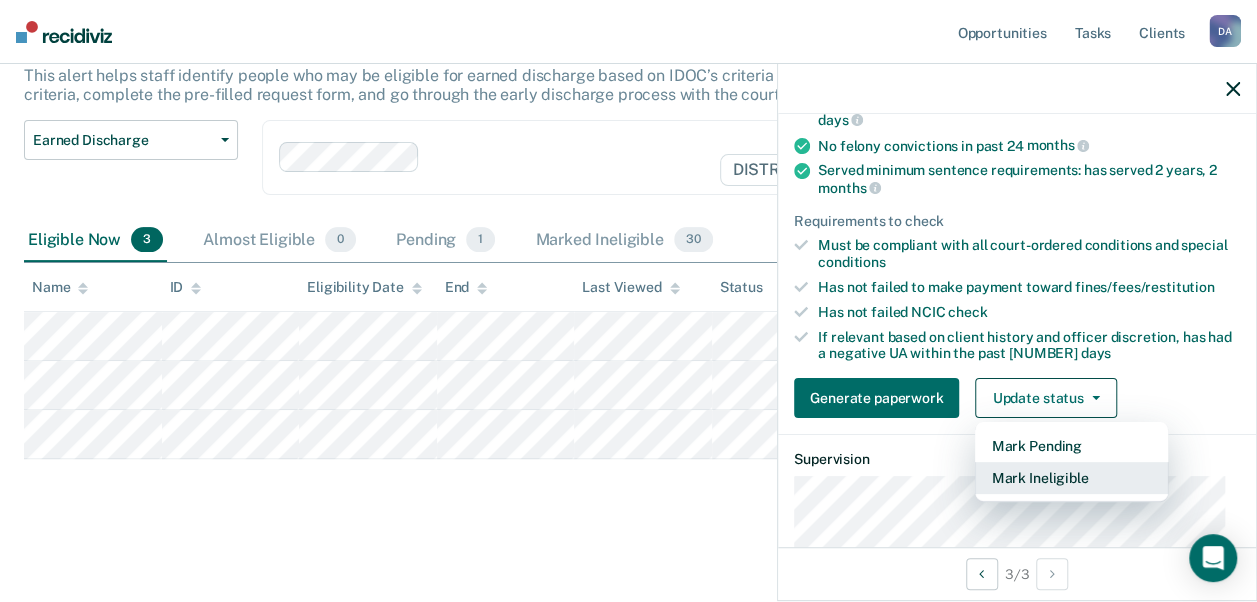 click on "Mark Ineligible" at bounding box center [1071, 478] 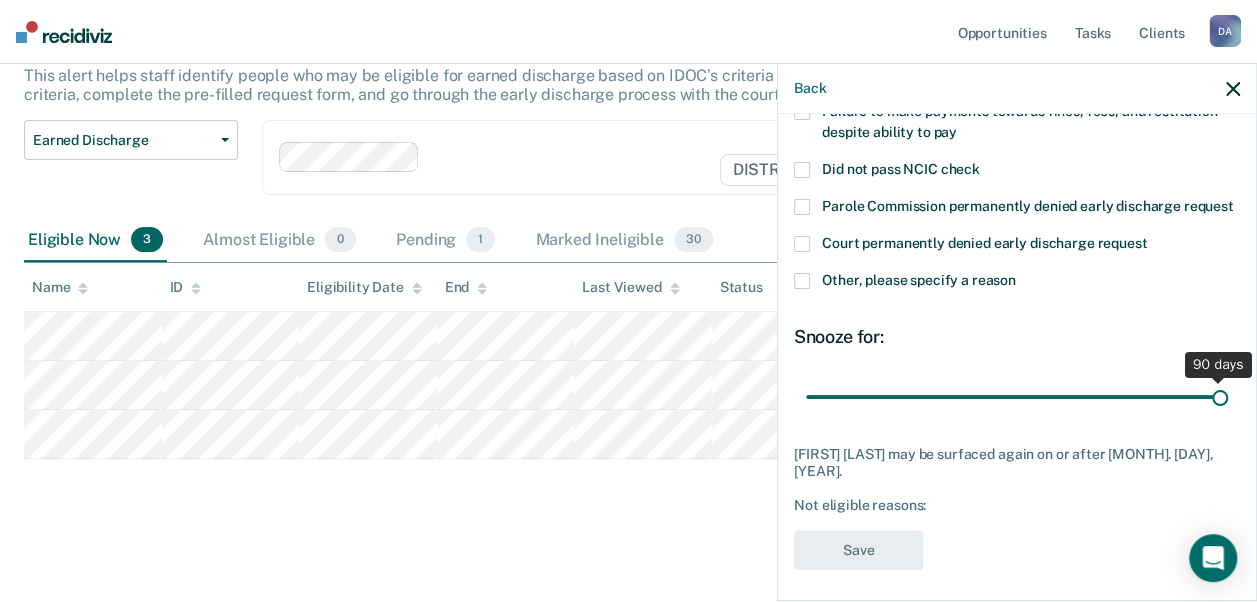 drag, startPoint x: 939, startPoint y: 416, endPoint x: 1236, endPoint y: 400, distance: 297.43066 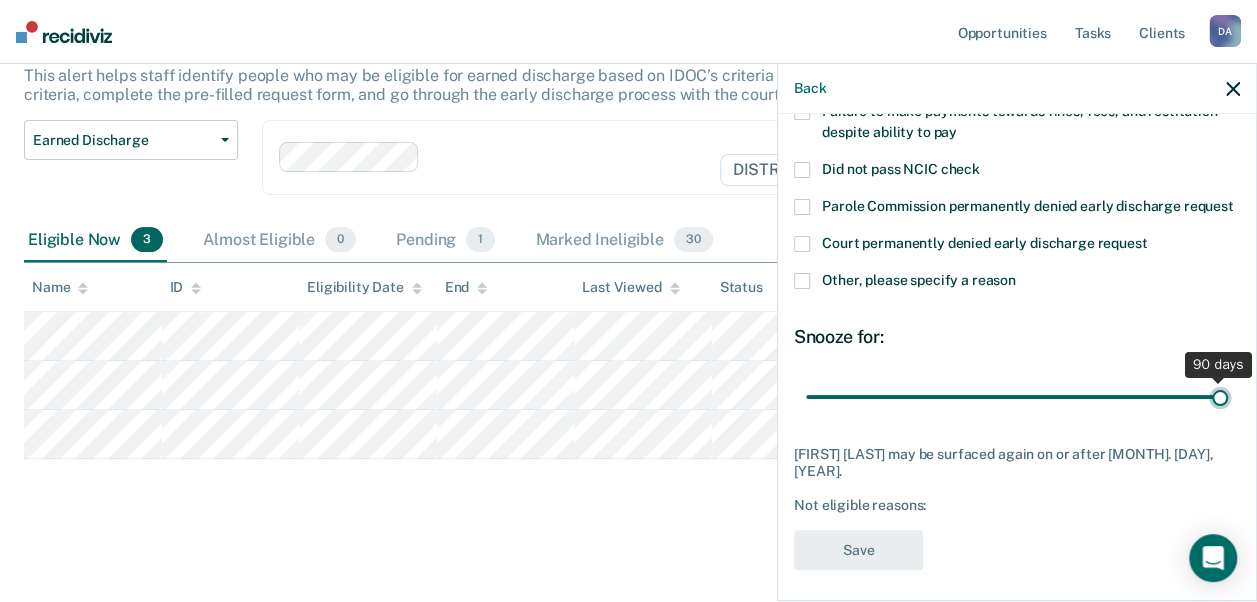 type on "90" 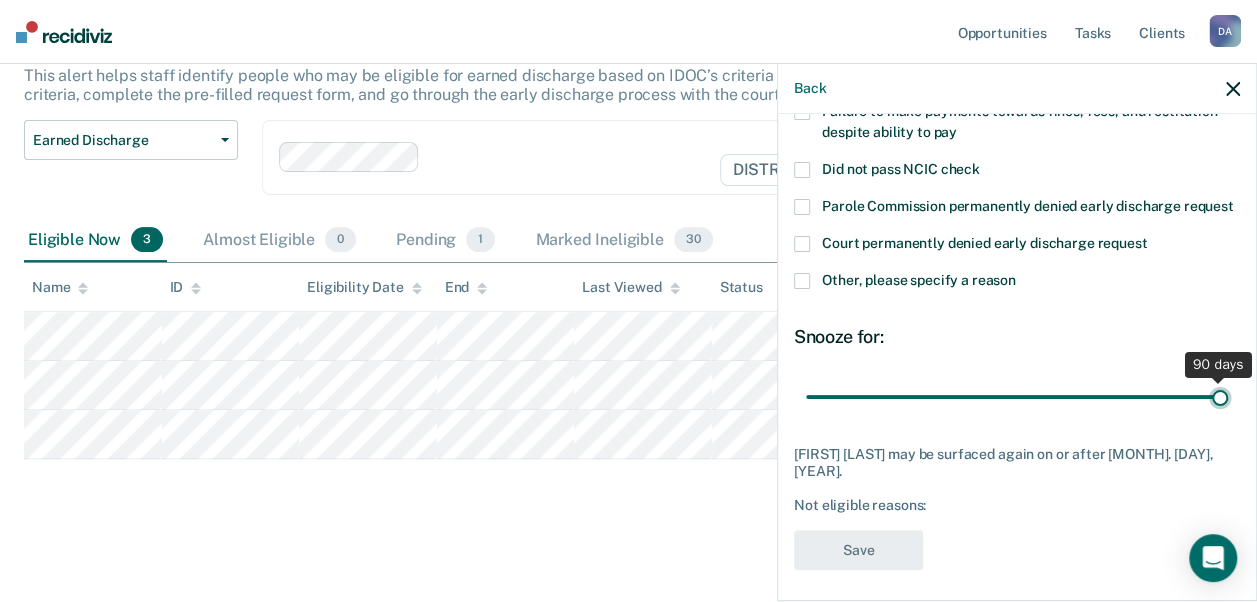 click at bounding box center (1017, 396) 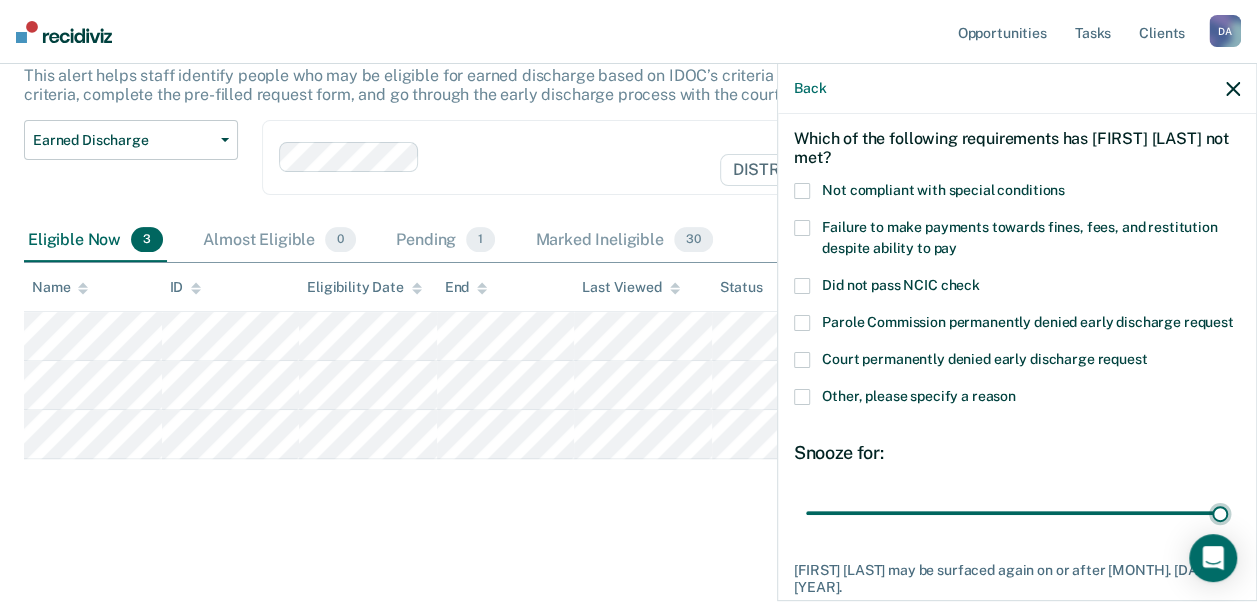 scroll, scrollTop: 26, scrollLeft: 0, axis: vertical 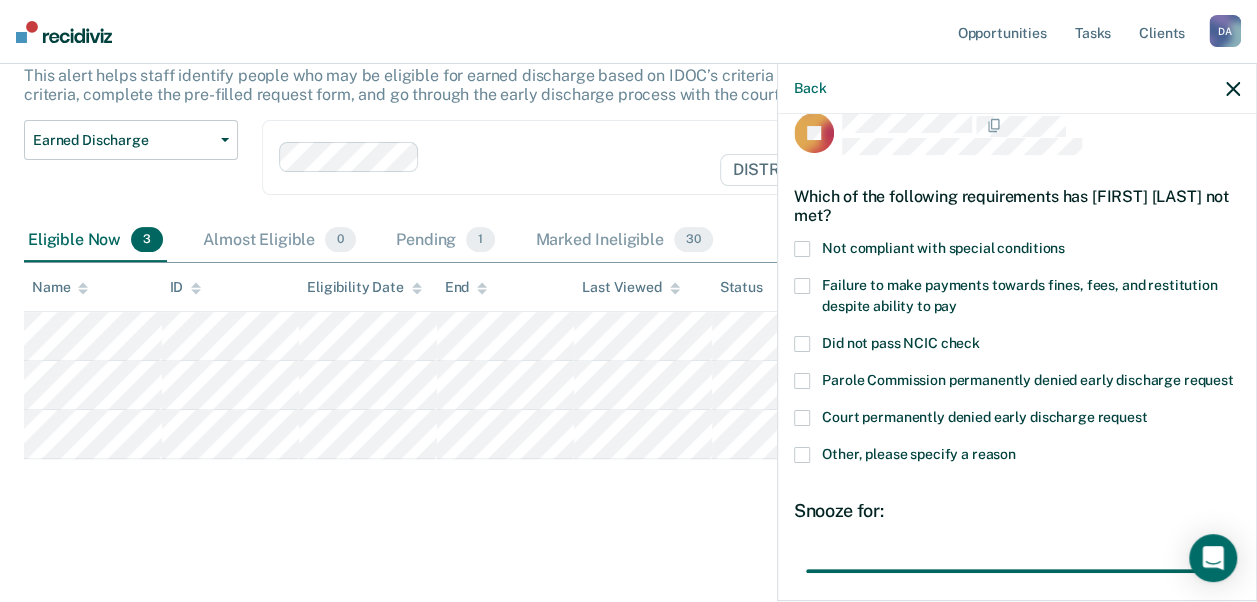 click at bounding box center (802, 286) 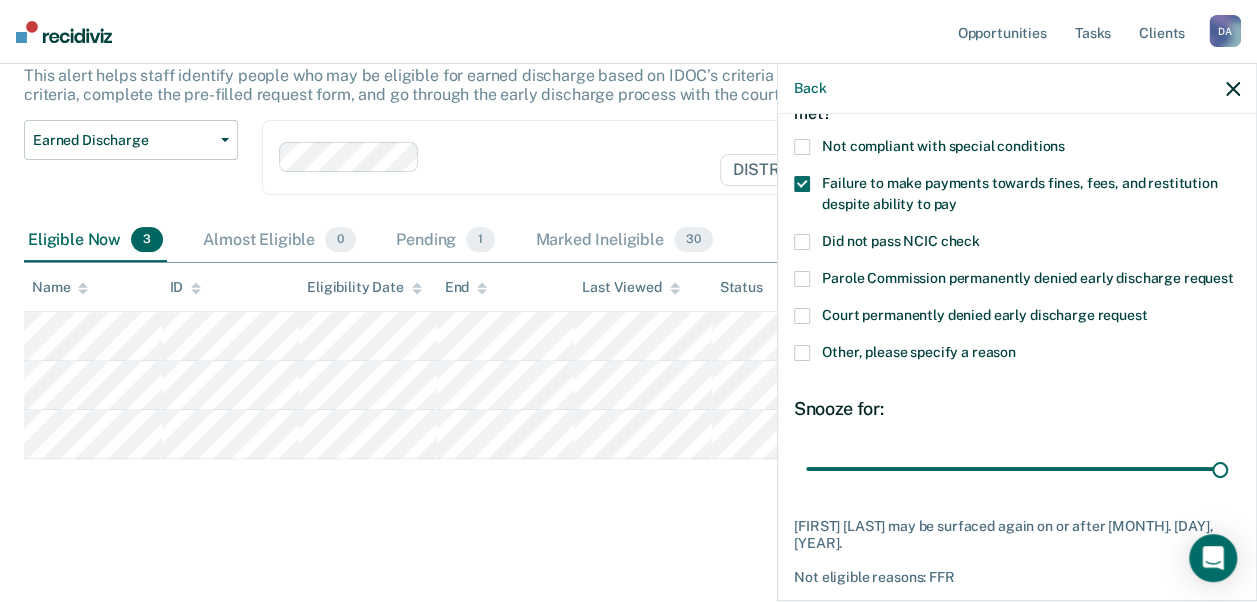scroll, scrollTop: 226, scrollLeft: 0, axis: vertical 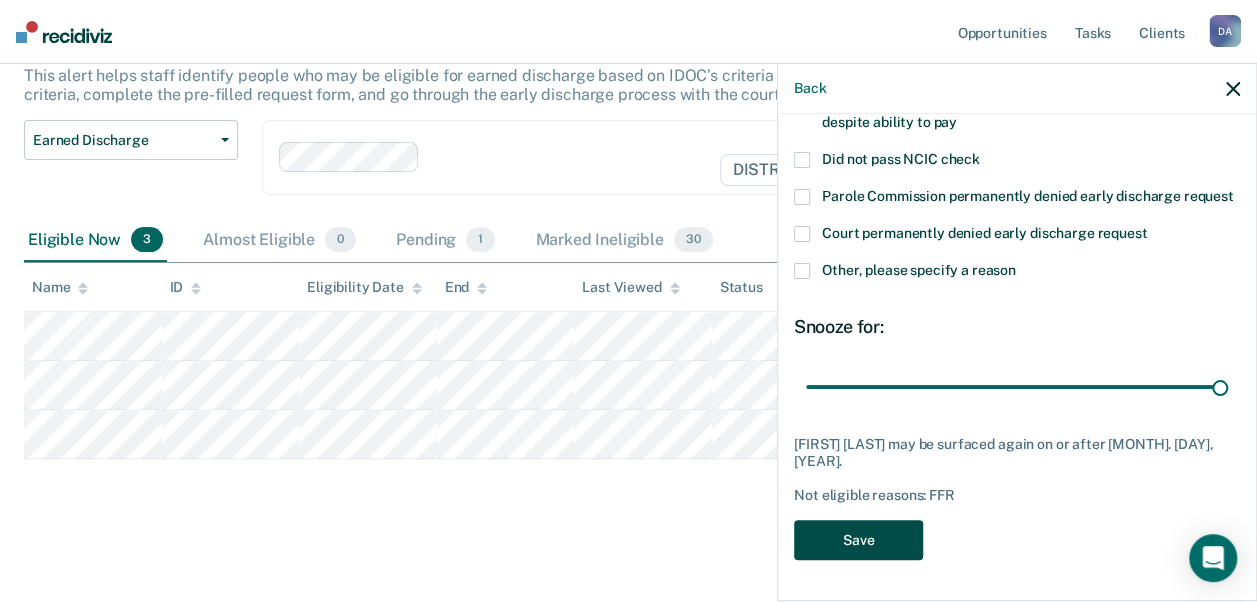 click on "Save" at bounding box center (858, 540) 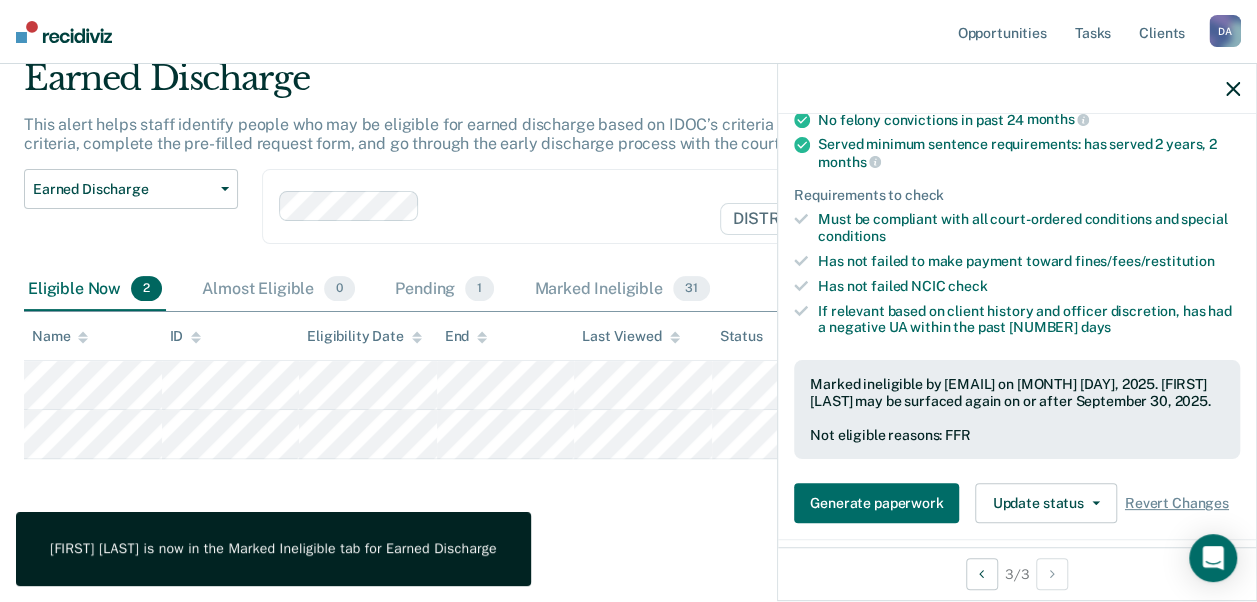 click on "Earned Discharge Release from Supervision Earned Discharge Limited Supervision Unit Supervision Level Mismatch Clear supervision officers DISTRICT OFFICE [NUMBER], [CITY] Eligible Now [NUMBER] Almost Eligible [NUMBER] Pending [NUMBER] Marked Ineligible [NUMBER]
To pick up a draggable item, press the space bar.
While dragging, use the arrow keys to move the item.
Press space again to drop the item in its new position, or press escape to cancel.
Name ID Eligibility Date End Last Viewed Status Assigned to" at bounding box center [628, 287] 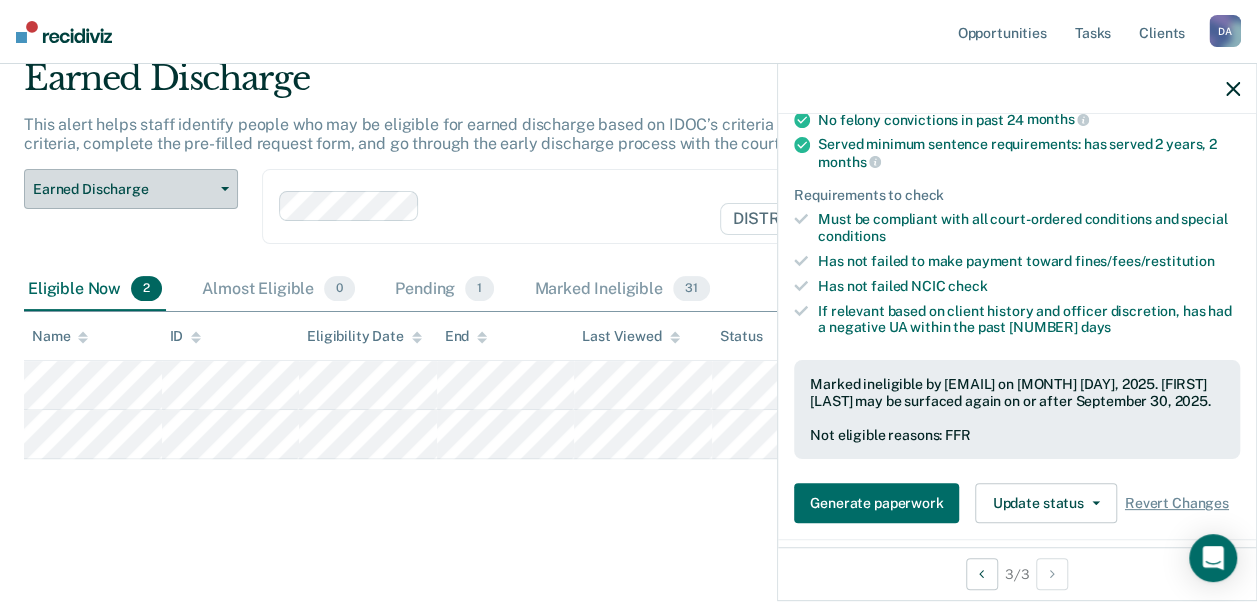 click on "Earned Discharge" at bounding box center (123, 189) 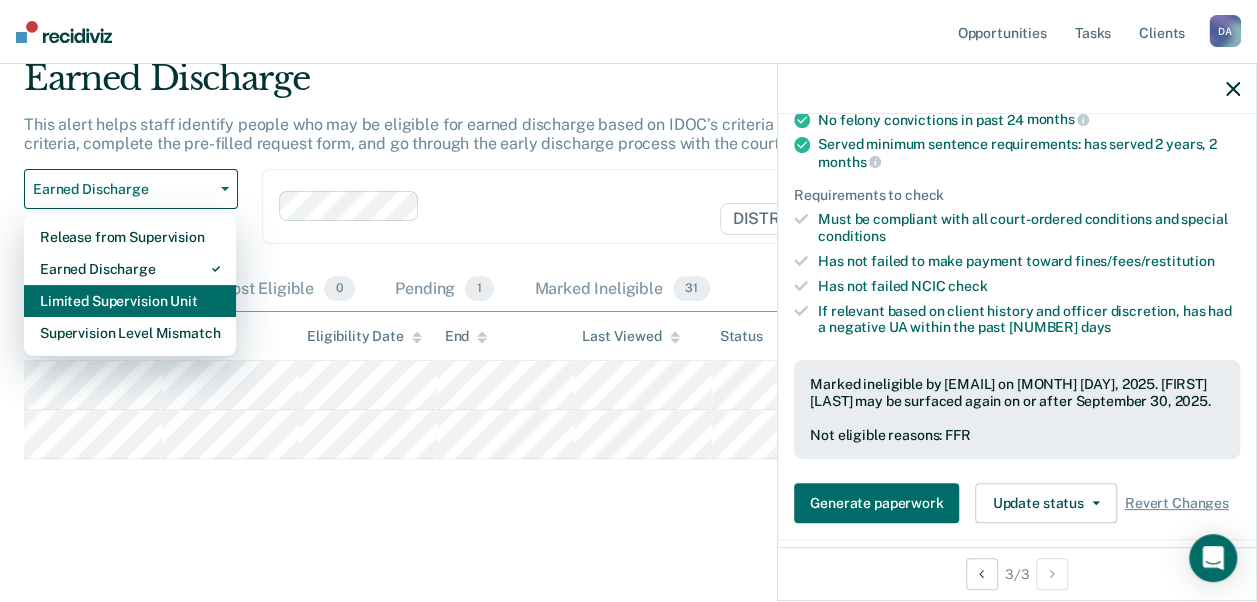 click on "Limited Supervision Unit" at bounding box center [130, 237] 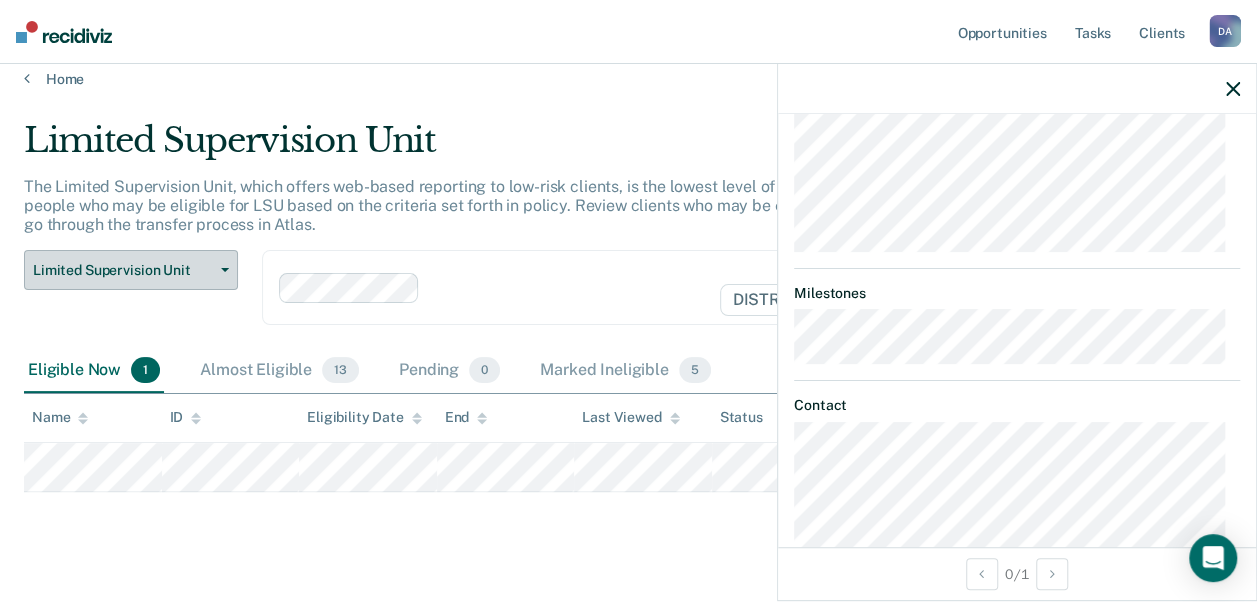 scroll, scrollTop: 50, scrollLeft: 0, axis: vertical 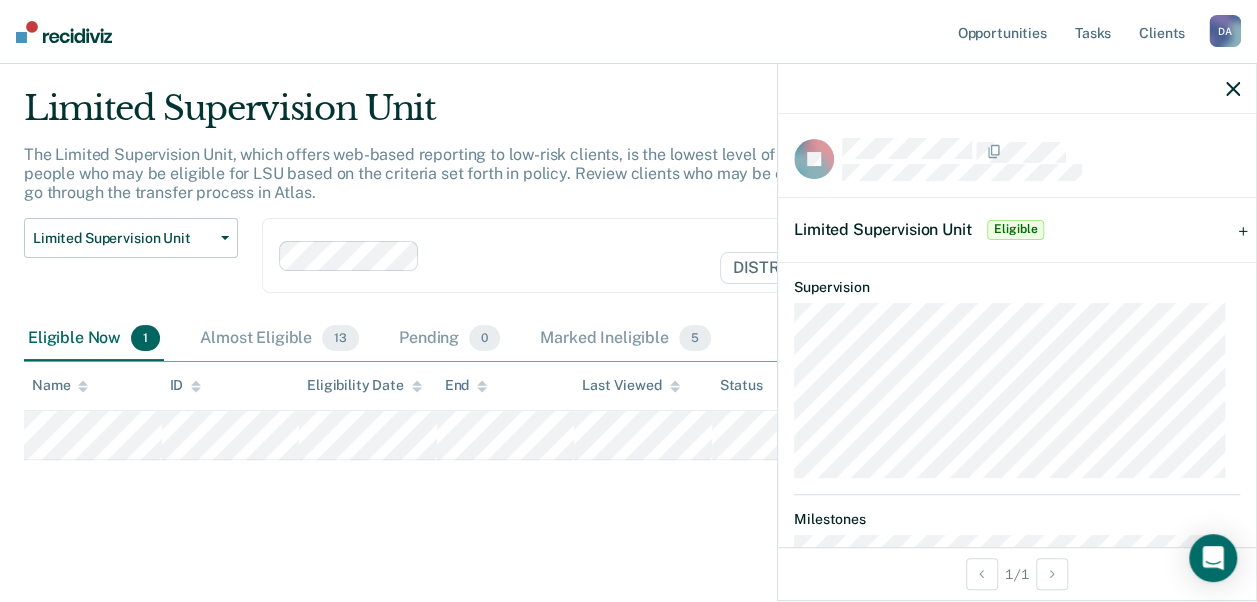 click on "Eligible" at bounding box center (1015, 230) 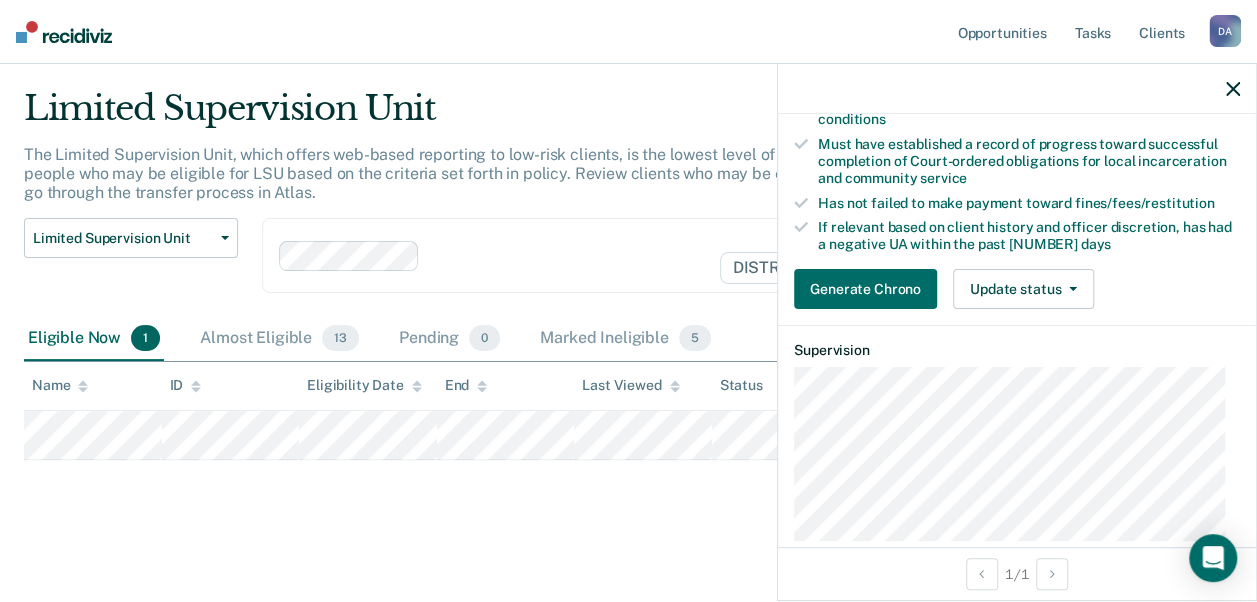 scroll, scrollTop: 326, scrollLeft: 0, axis: vertical 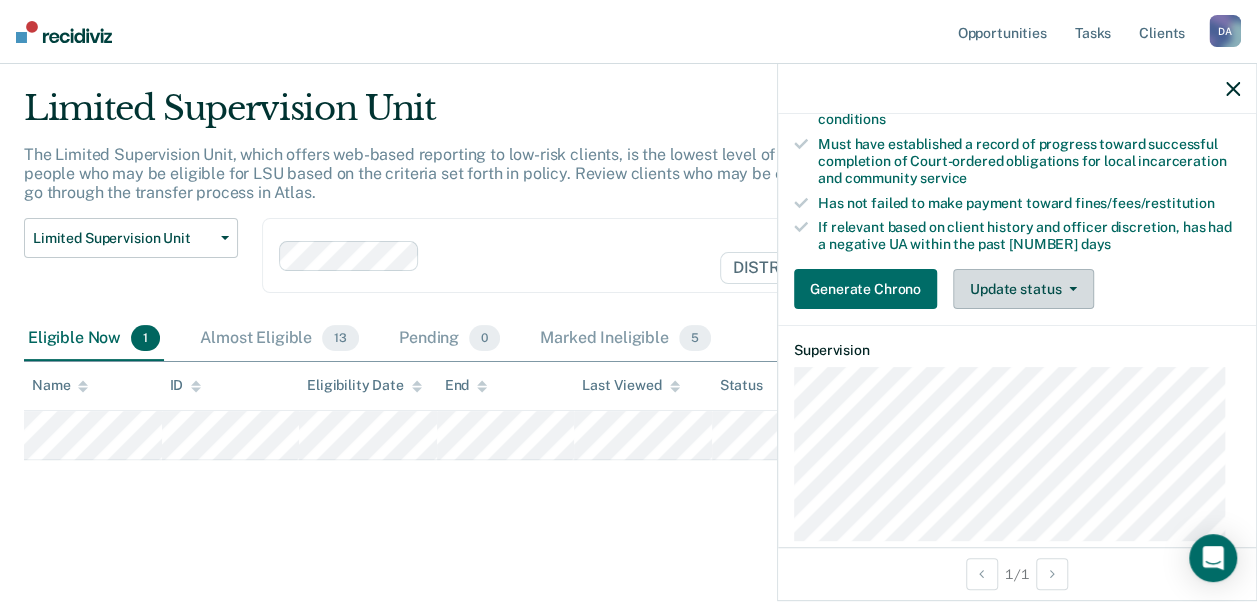 click on "Update status" at bounding box center [1023, 289] 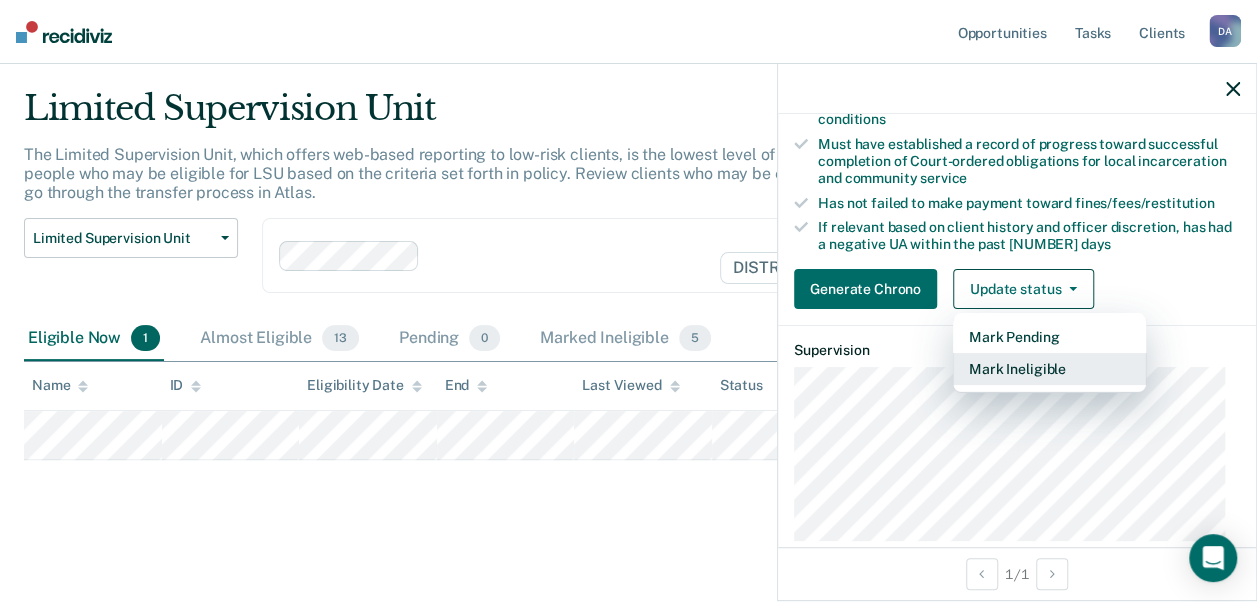 click on "Mark Ineligible" at bounding box center (1049, 369) 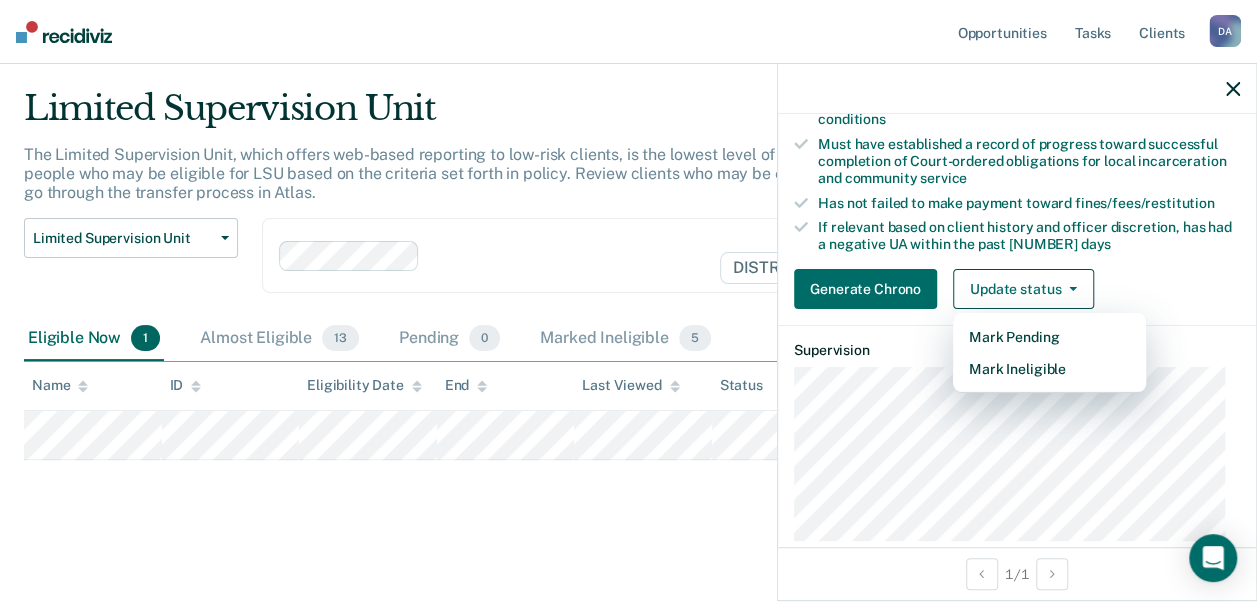scroll, scrollTop: 173, scrollLeft: 0, axis: vertical 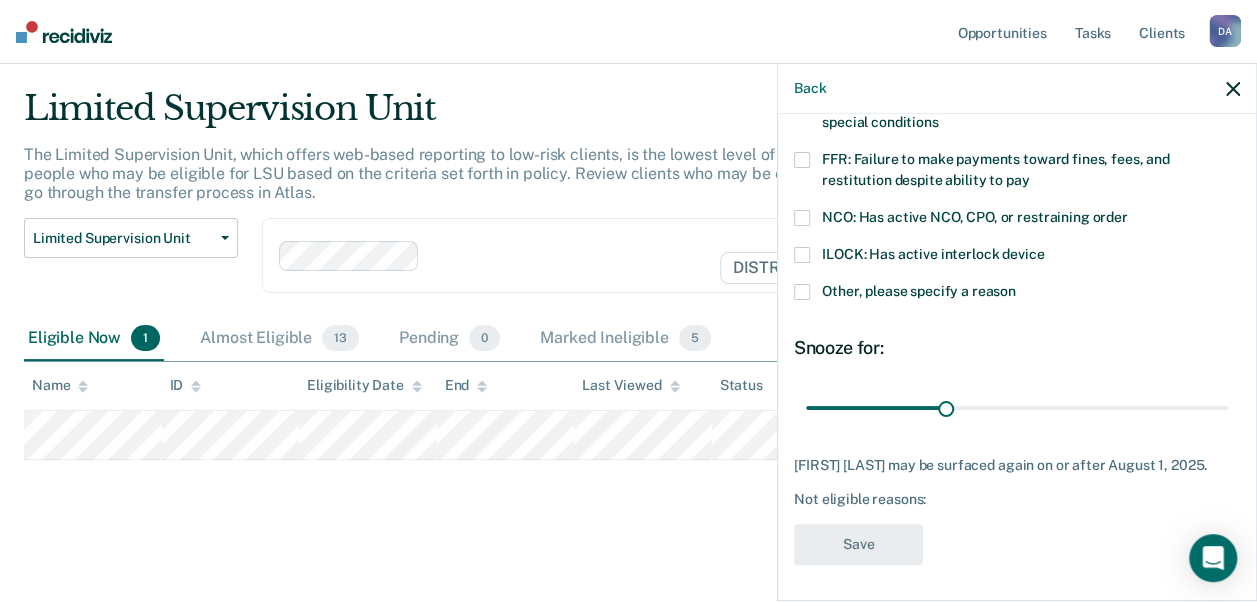 click at bounding box center (802, 292) 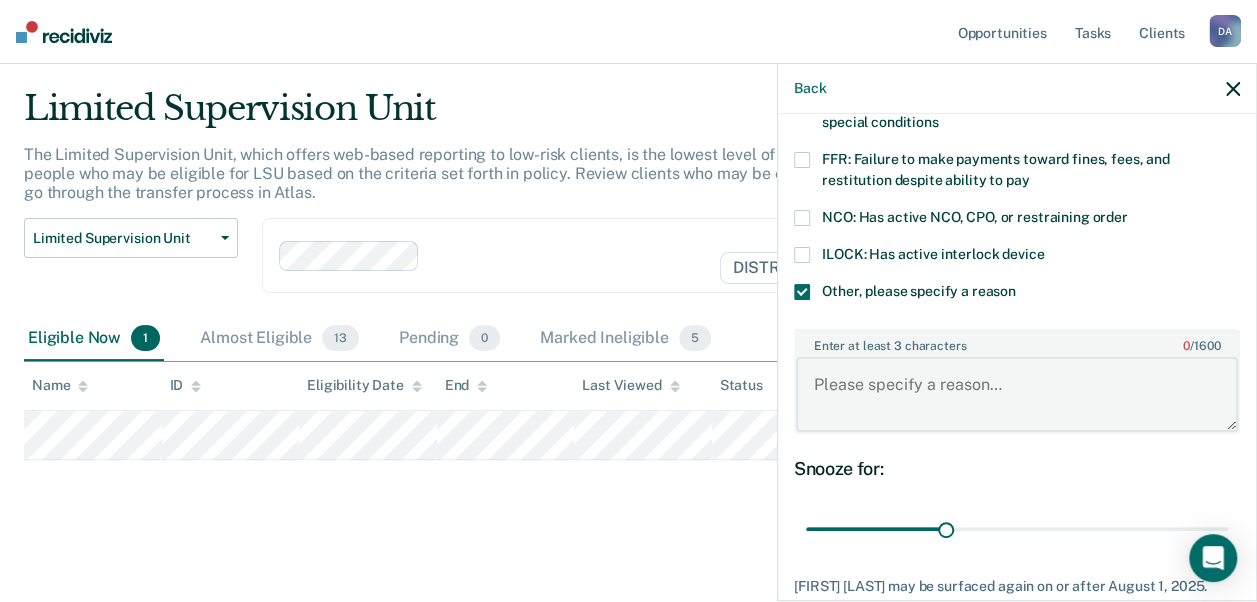click on "Enter at least 3 characters 0  /  1600" at bounding box center [1017, 394] 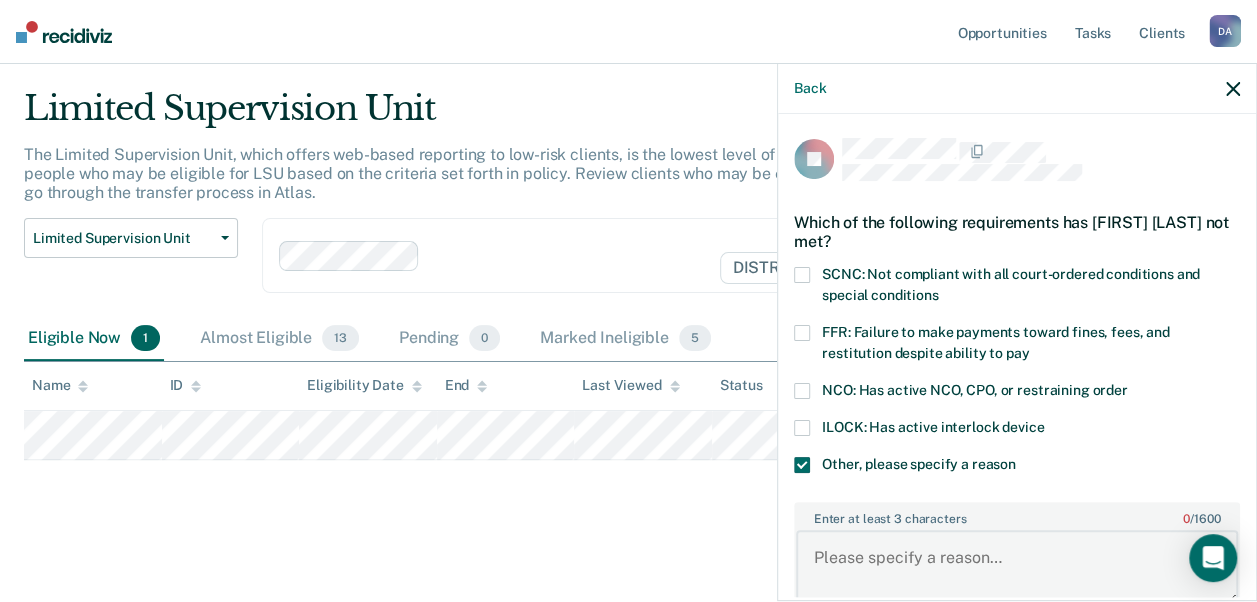 scroll, scrollTop: 294, scrollLeft: 0, axis: vertical 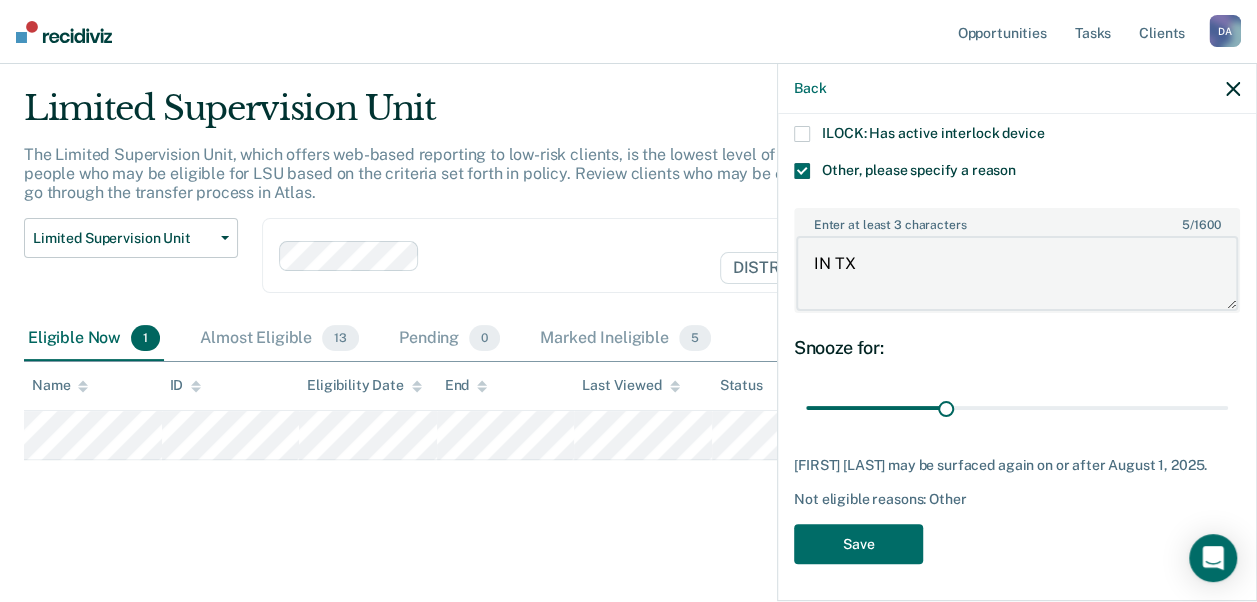 click on "IN TX" at bounding box center (1017, 273) 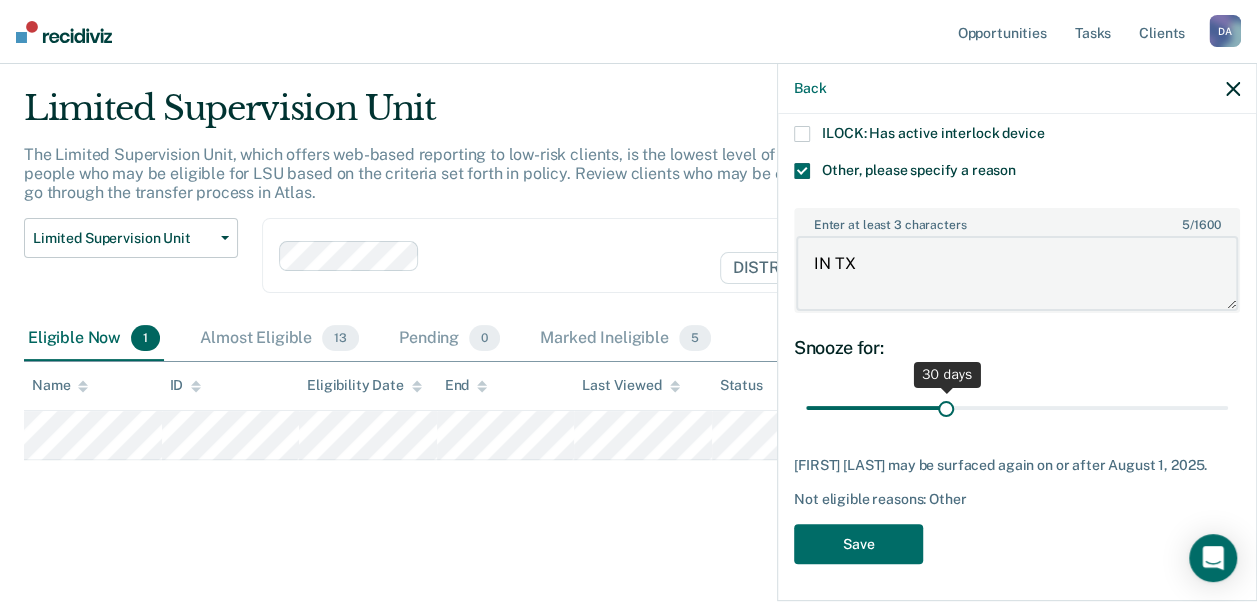 type on "IN TX" 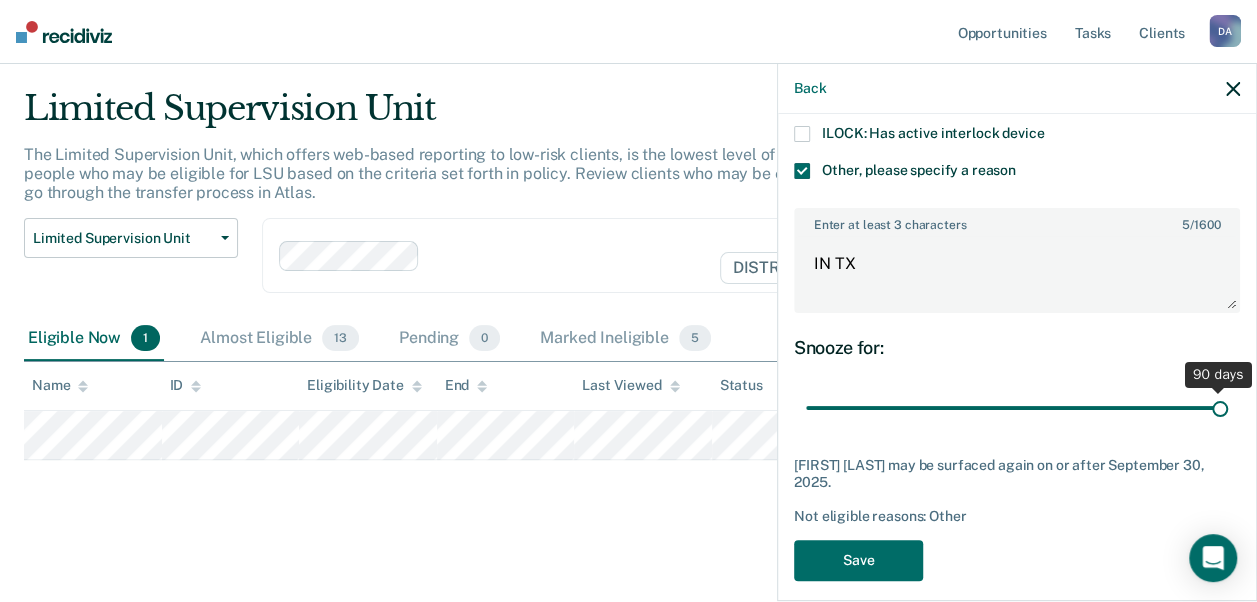 drag, startPoint x: 941, startPoint y: 402, endPoint x: 1273, endPoint y: 410, distance: 332.09637 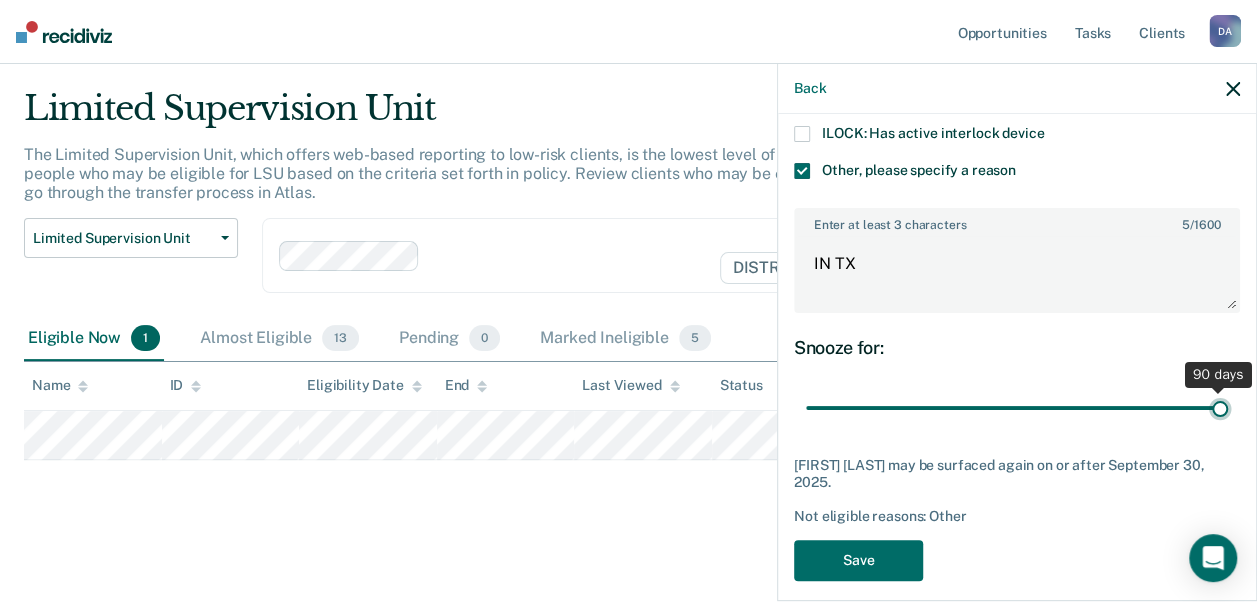 type on "90" 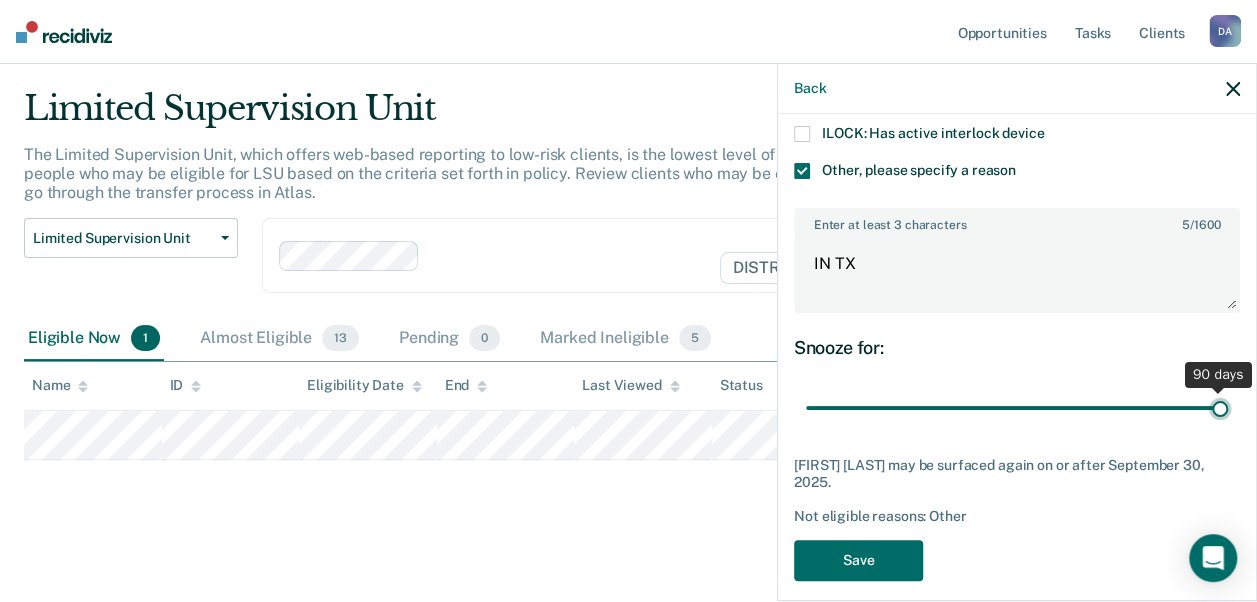 click at bounding box center [1017, 407] 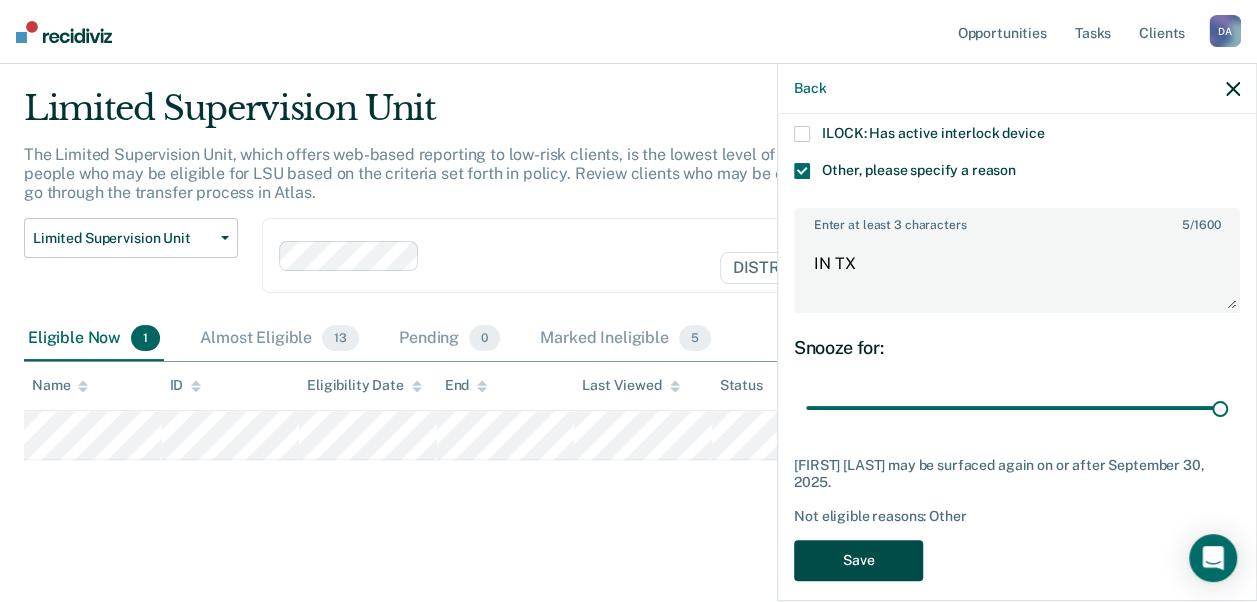 click on "Save" at bounding box center (858, 560) 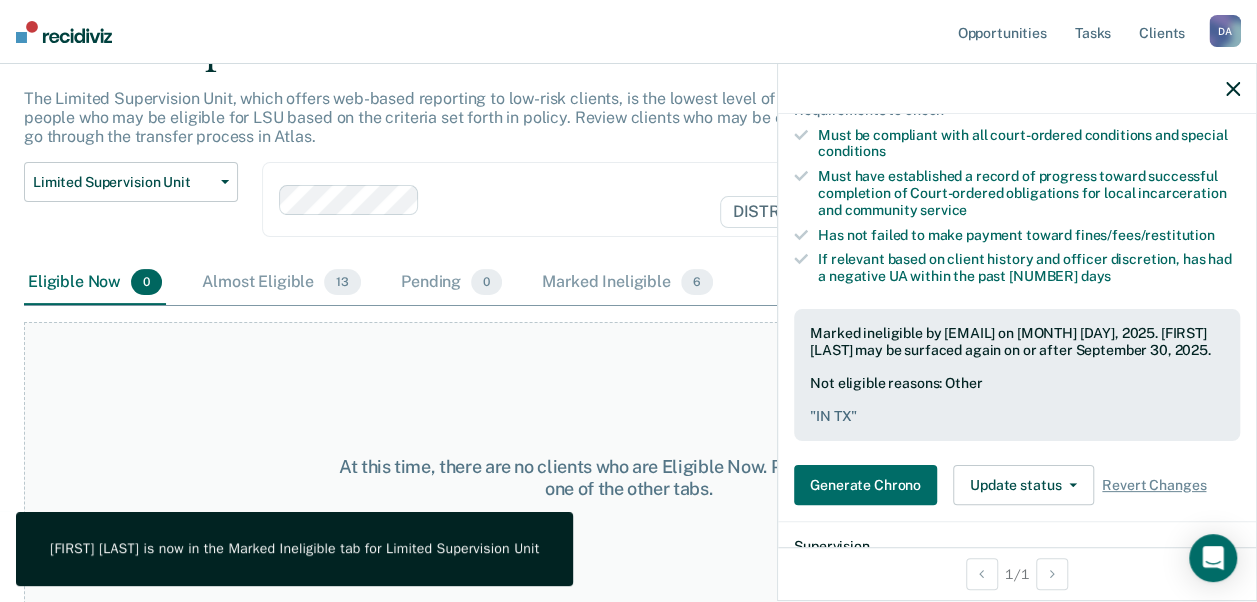 scroll, scrollTop: 134, scrollLeft: 0, axis: vertical 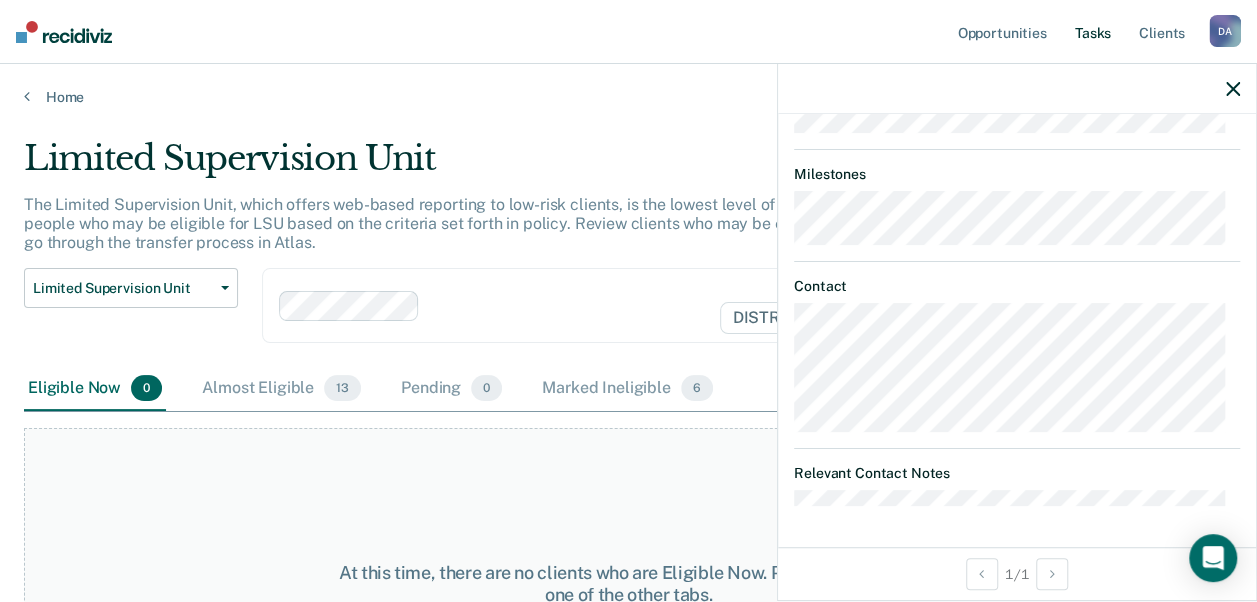 click on "Tasks" at bounding box center (1093, 32) 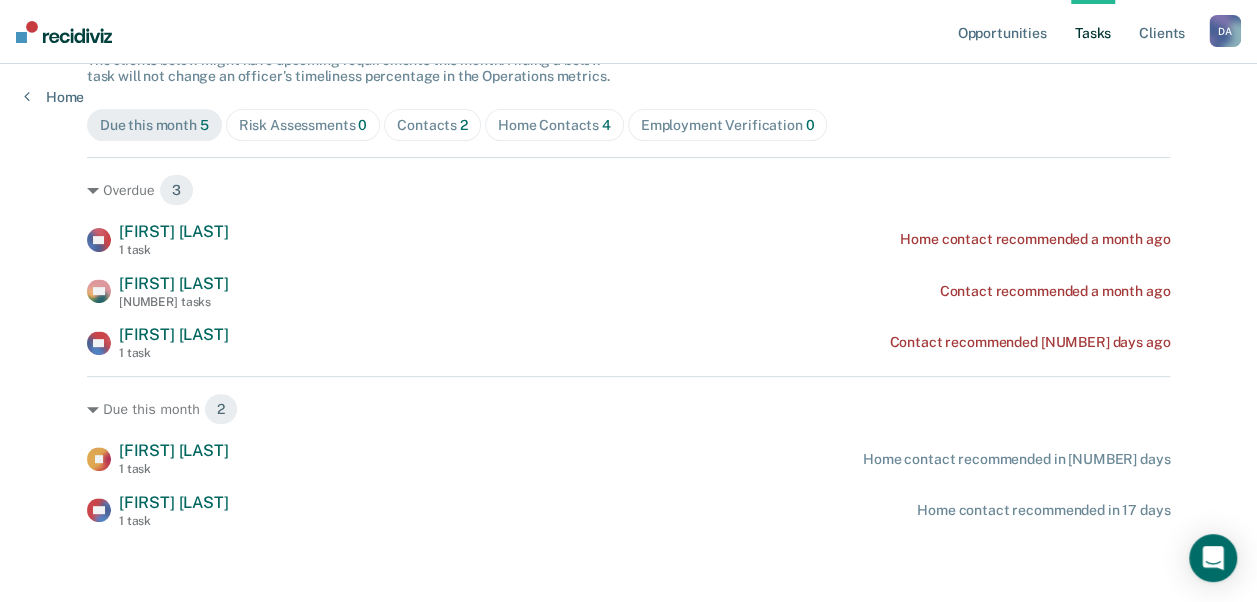 scroll, scrollTop: 205, scrollLeft: 0, axis: vertical 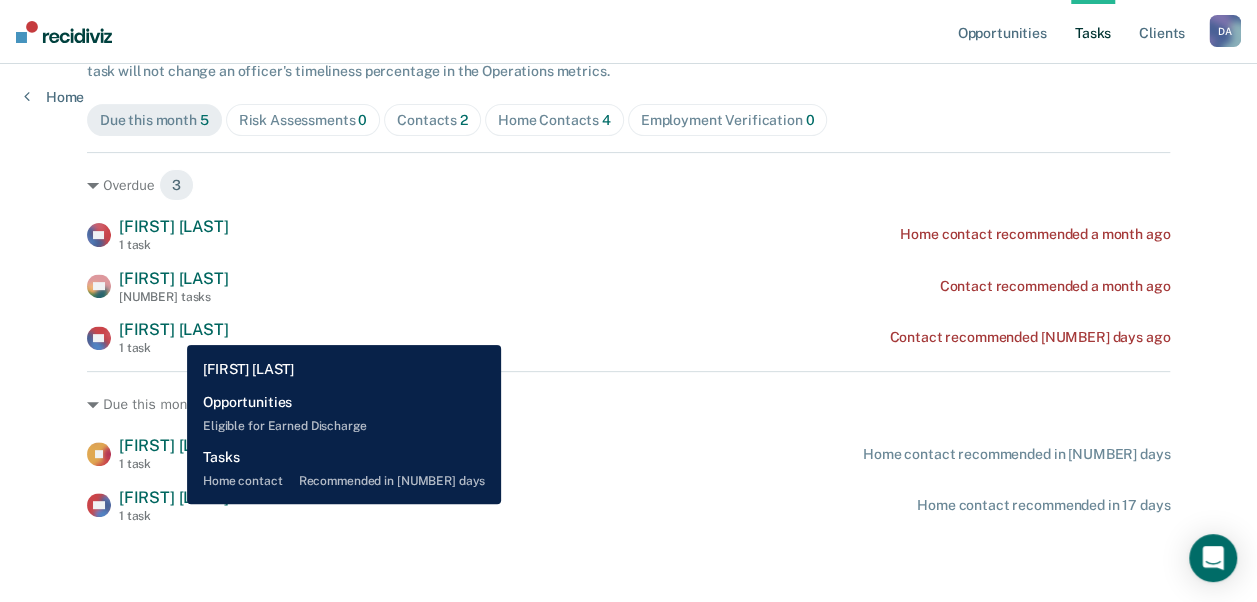 click on "[FIRST] [LAST]" at bounding box center (174, 445) 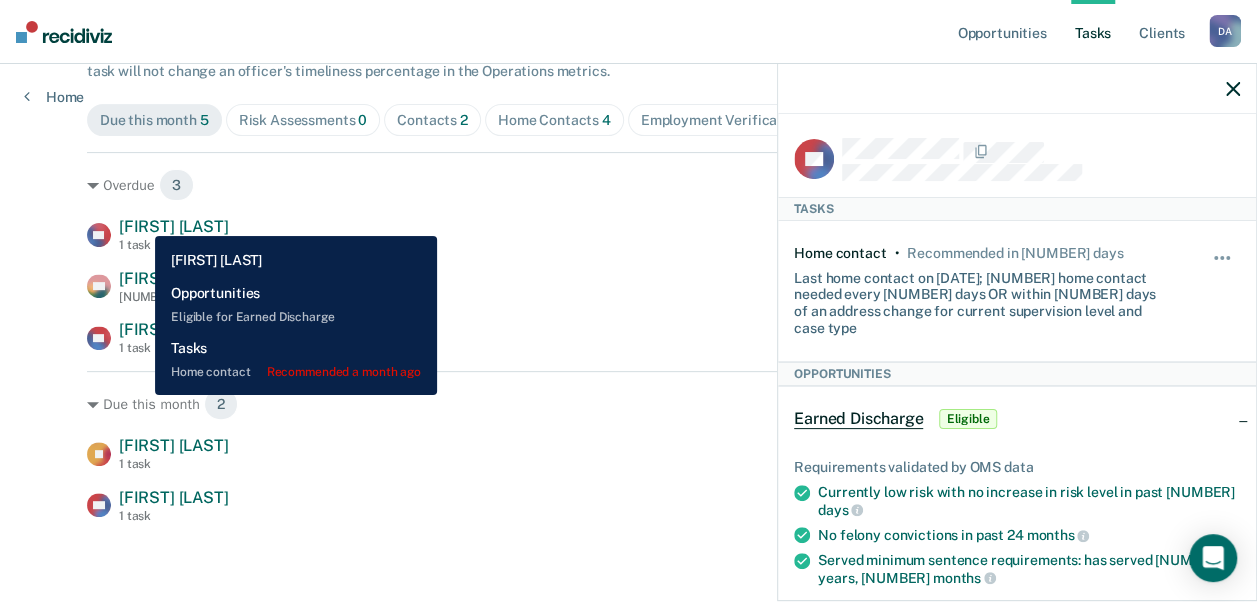 click on "[FIRST] [LAST]" at bounding box center [174, 226] 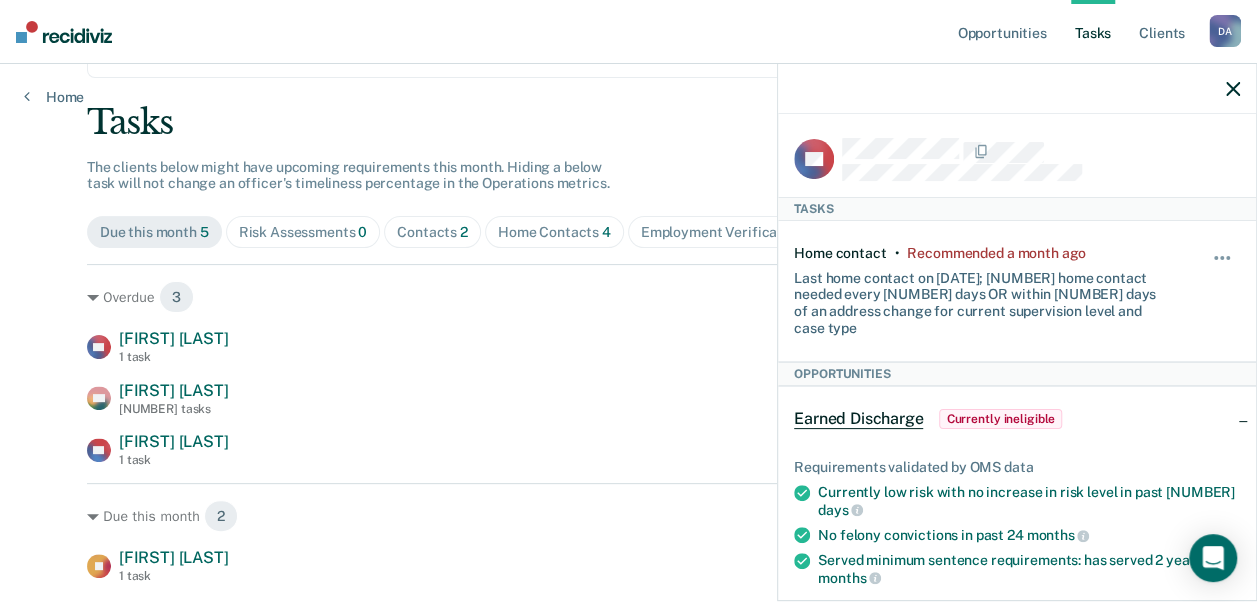 scroll, scrollTop: 0, scrollLeft: 0, axis: both 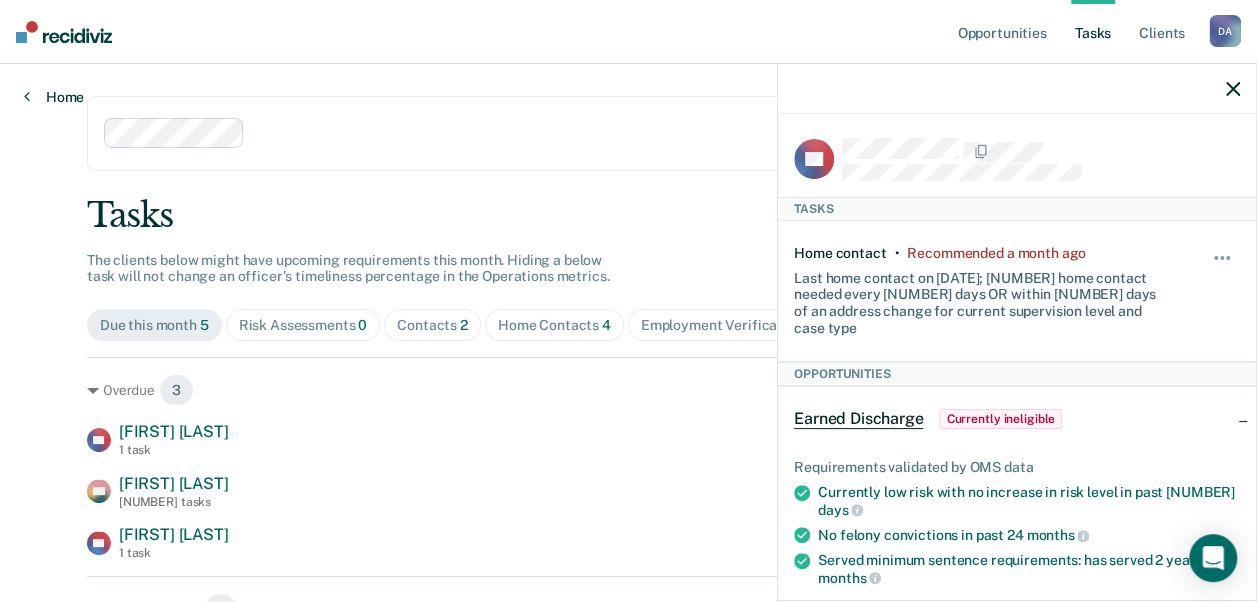 click at bounding box center [27, 96] 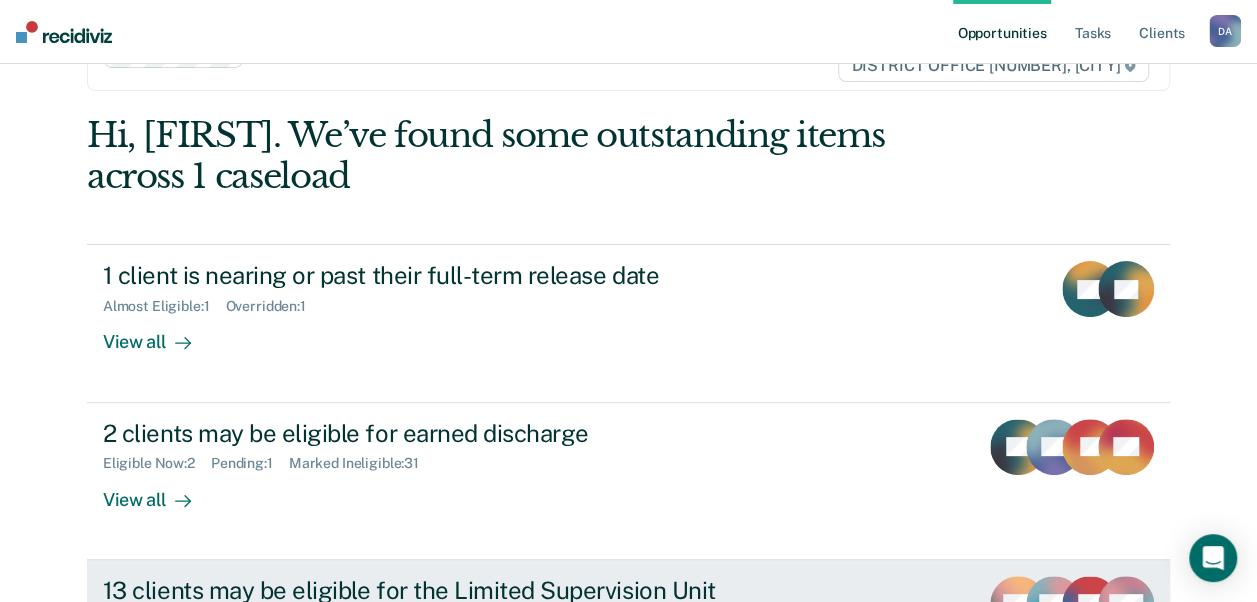 scroll, scrollTop: 0, scrollLeft: 0, axis: both 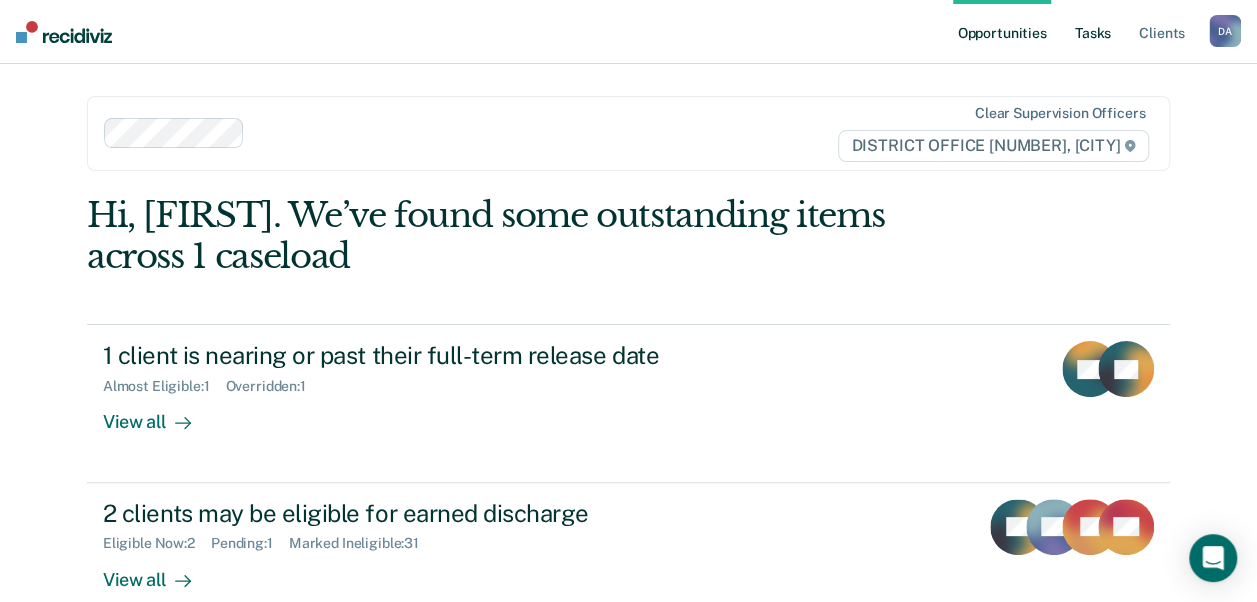 click on "Tasks" at bounding box center [1093, 32] 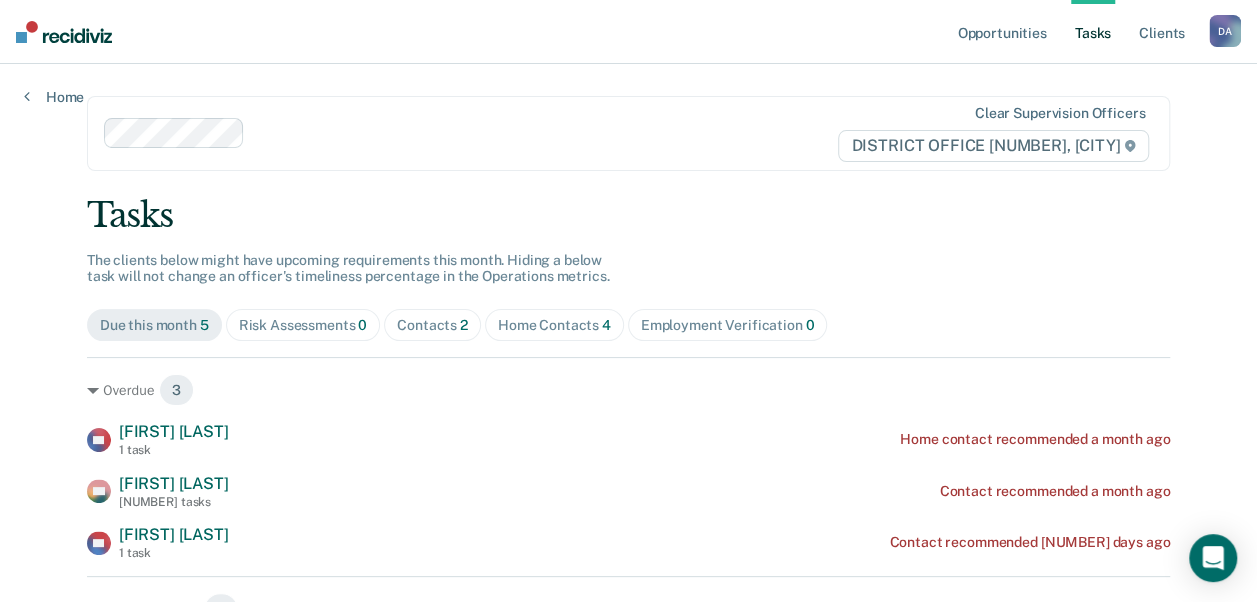click on "Contacts   2" at bounding box center (303, 325) 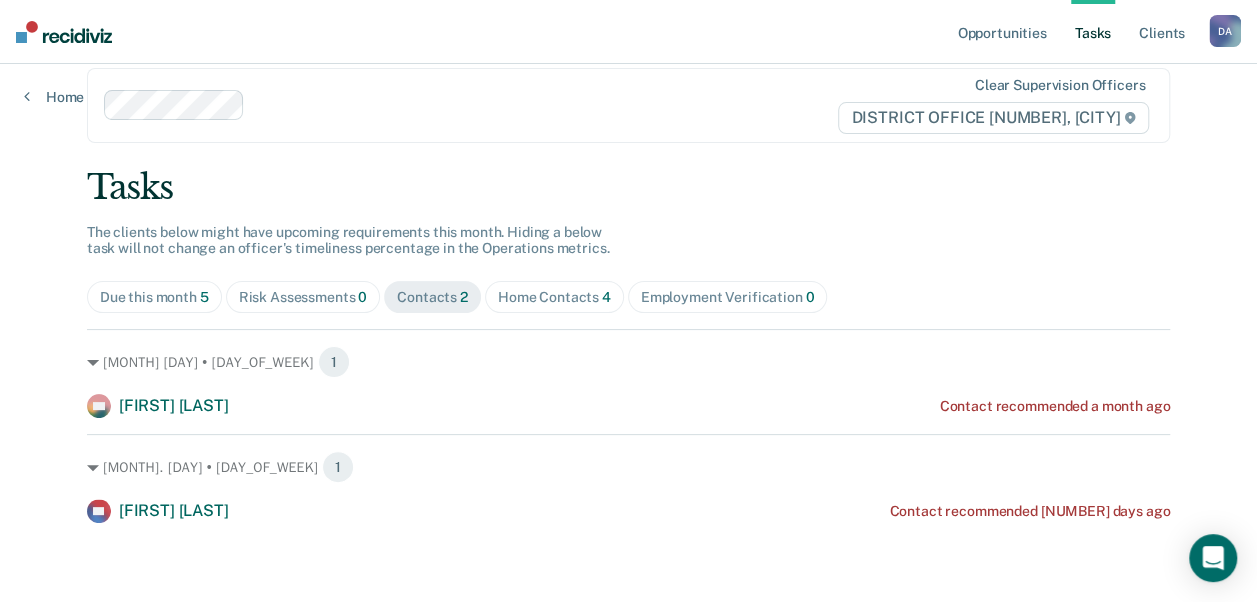 scroll, scrollTop: 0, scrollLeft: 0, axis: both 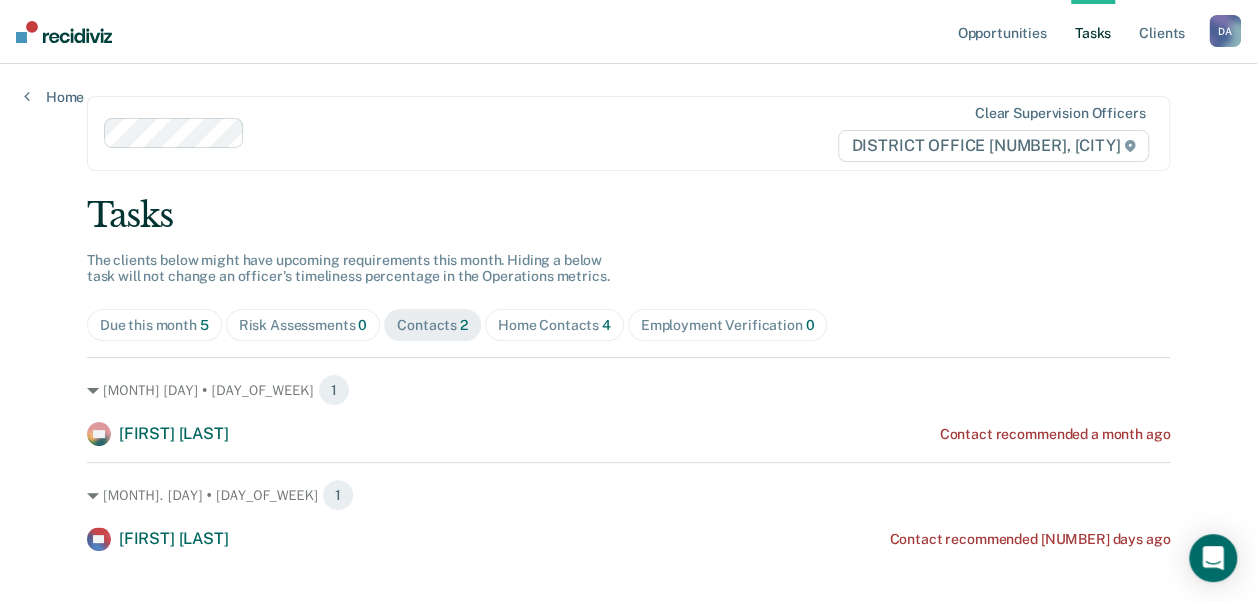 click on "Opportunities Tasks Client s [LAST], [FIRST] D A Profile How it works Log Out" at bounding box center [628, 32] 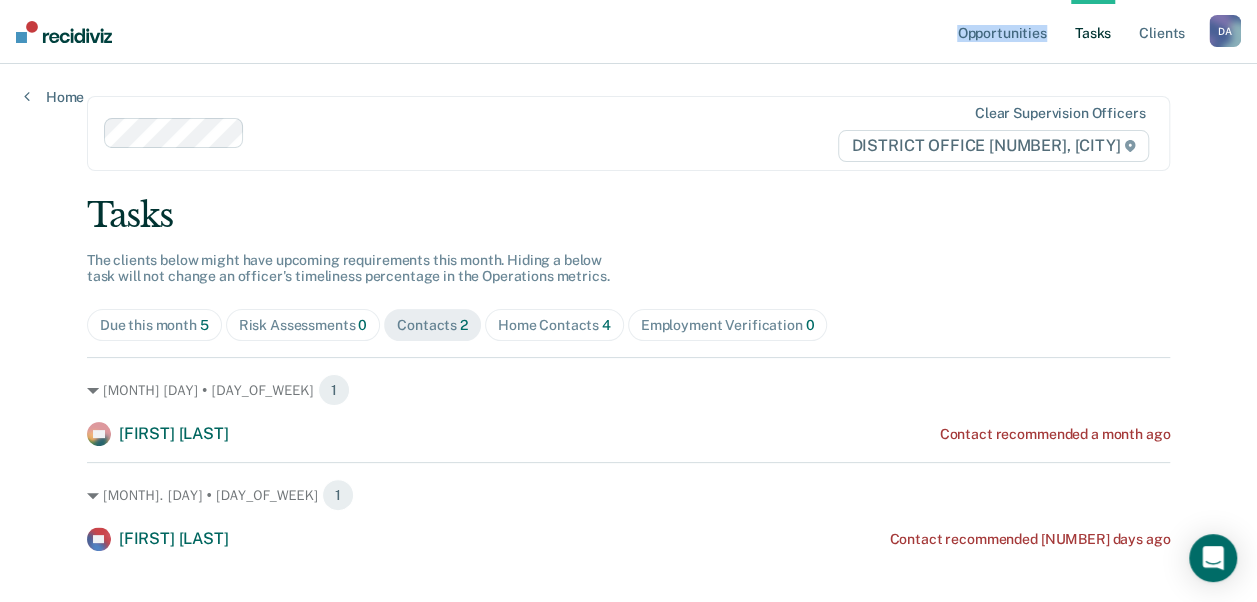 click on "Opportunities Tasks Client s [LAST], [FIRST] D A Profile How it works Log Out" at bounding box center [628, 32] 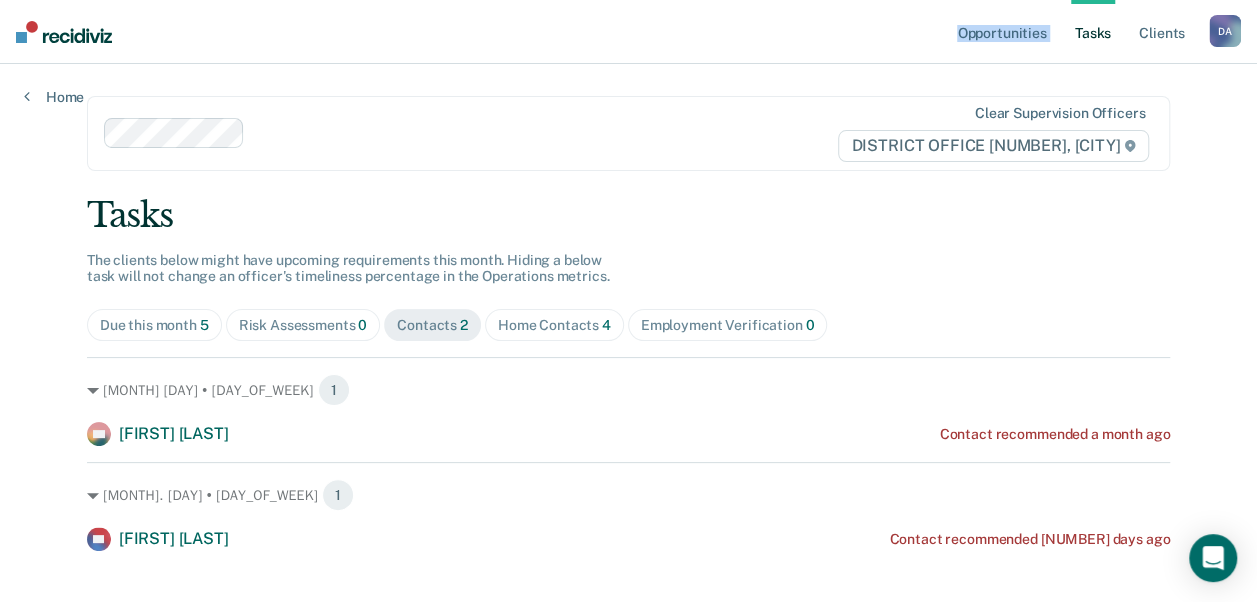 click on "Opportunities Tasks Client s [LAST], [FIRST] D A Profile How it works Log Out" at bounding box center (628, 32) 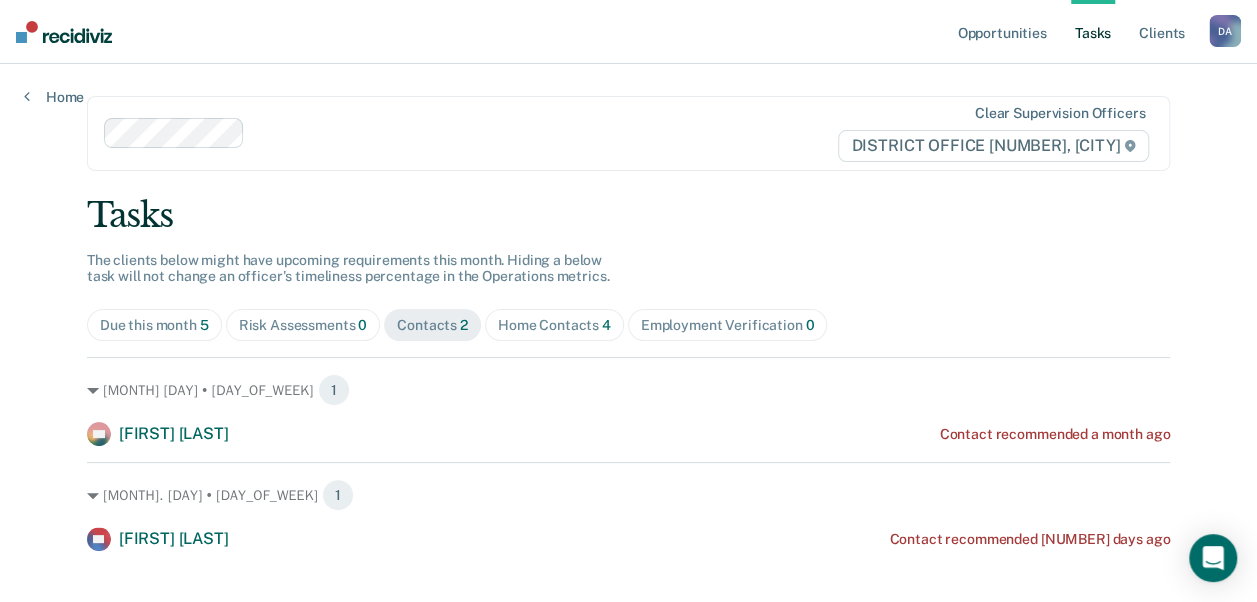 click on "Clear   supervision officers DISTRICT OFFICE 4, BOISE   Tasks The clients below might have upcoming requirements this month. Hiding a below task will not change an officer's timeliness percentage in the Operations metrics. Due this month   5 Risk Assessments   0 Contacts   2 Home Contacts   4 Employment Verification   0   [MONTH] [DAY] • [DAY_OF_WEEK]   1 SN [FIRST] [LAST] Contact recommended a month ago   [MONTH] [DAY] • [DAY_OF_WEEK]   1 KS [FIRST] [LAST] Contact recommended 22 days ago" at bounding box center (628, 323) 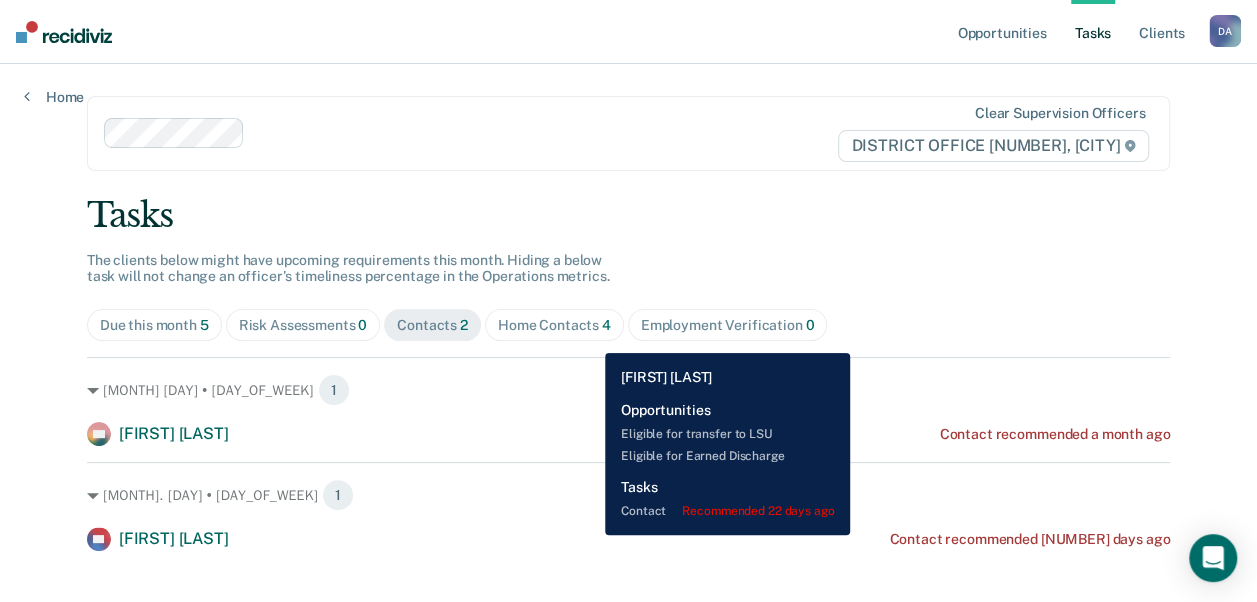 click on "KS [FIRST] [LAST] Contact recommended 22 days ago" at bounding box center (628, 539) 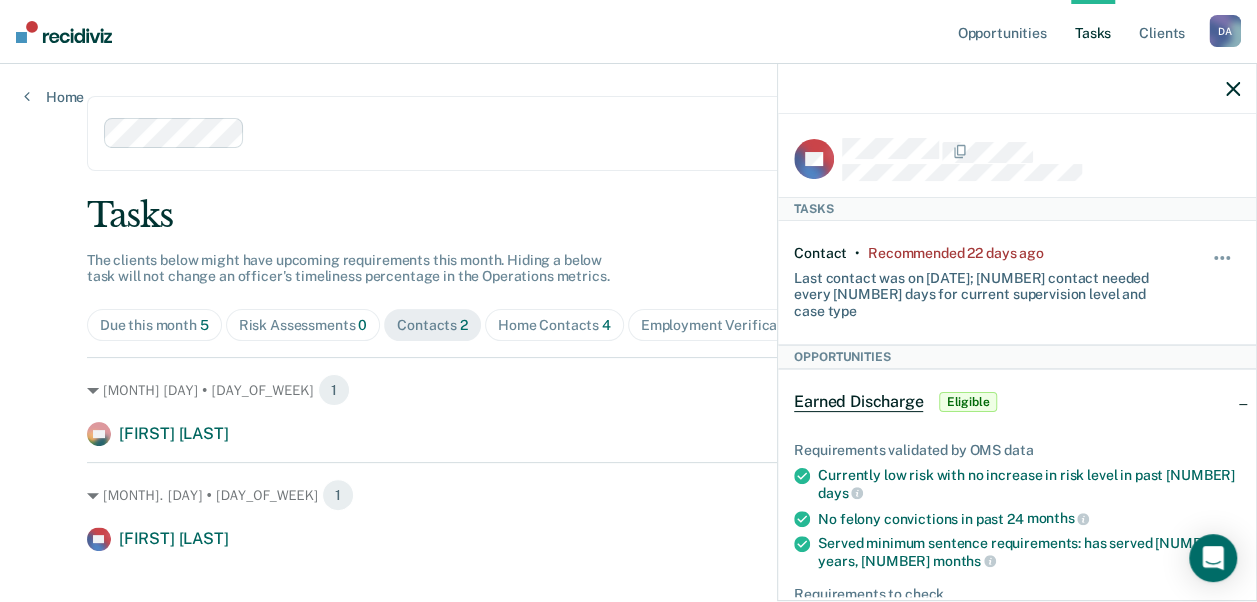 click on "Clear   supervision officers DISTRICT OFFICE 4, BOISE   Tasks The clients below might have upcoming requirements this month. Hiding a below task will not change an officer's timeliness percentage in the Operations metrics. Due this month   5 Risk Assessments   0 Contacts   2 Home Contacts   4 Employment Verification   0   [MONTH] [DAY] • [DAY_OF_WEEK]   1 SN [FIRST] [LAST] Contact recommended a month ago   [MONTH] [DAY] • [DAY_OF_WEEK]   1 KS [FIRST] [LAST] Contact recommended 22 days ago" at bounding box center [628, 323] 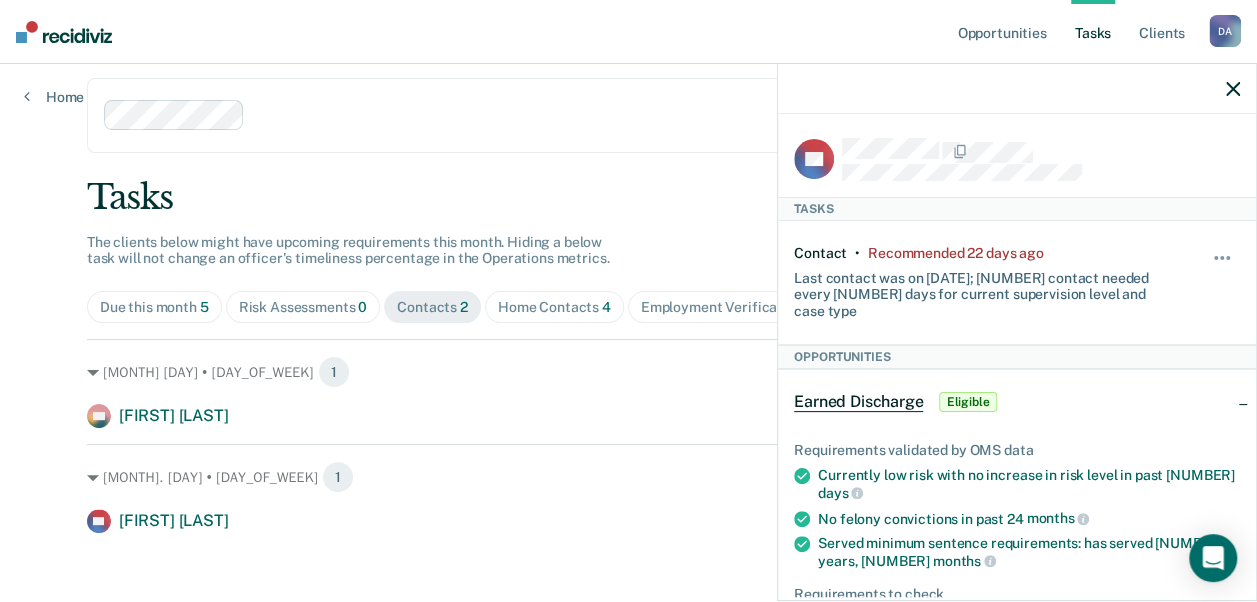 scroll, scrollTop: 28, scrollLeft: 0, axis: vertical 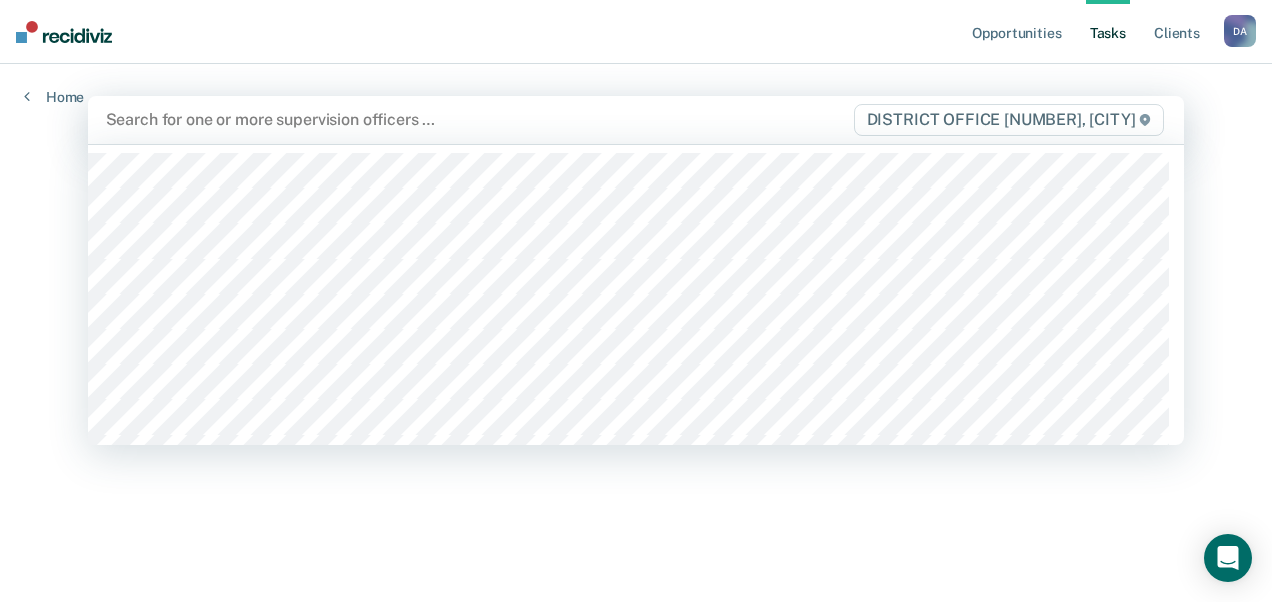 click at bounding box center (476, 119) 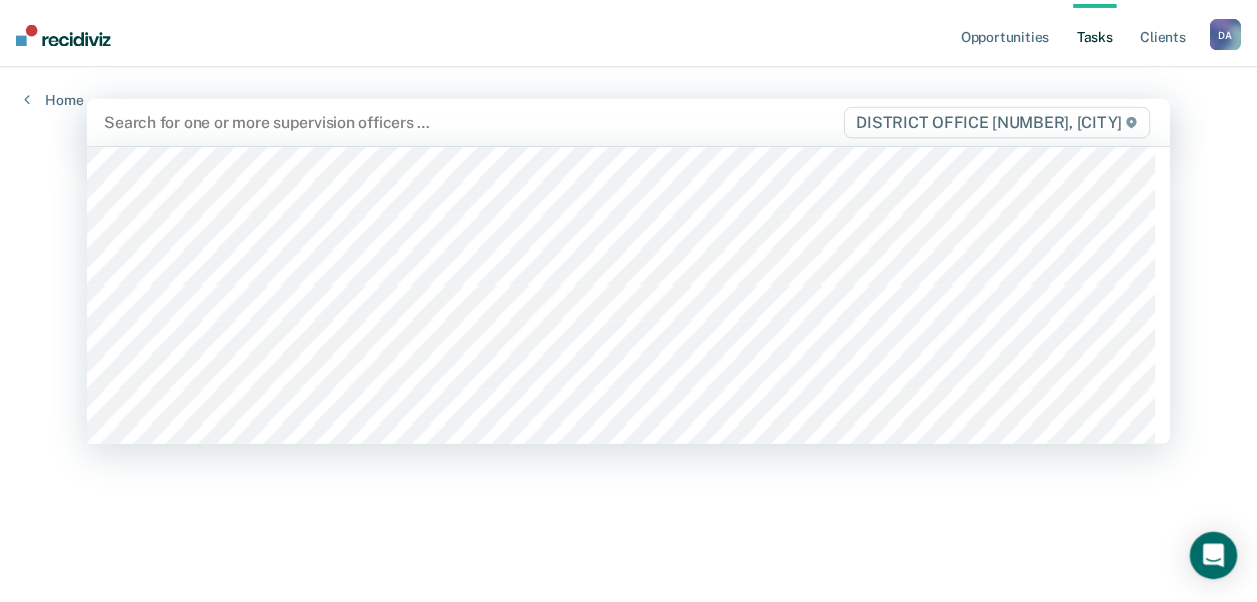 scroll, scrollTop: 200, scrollLeft: 0, axis: vertical 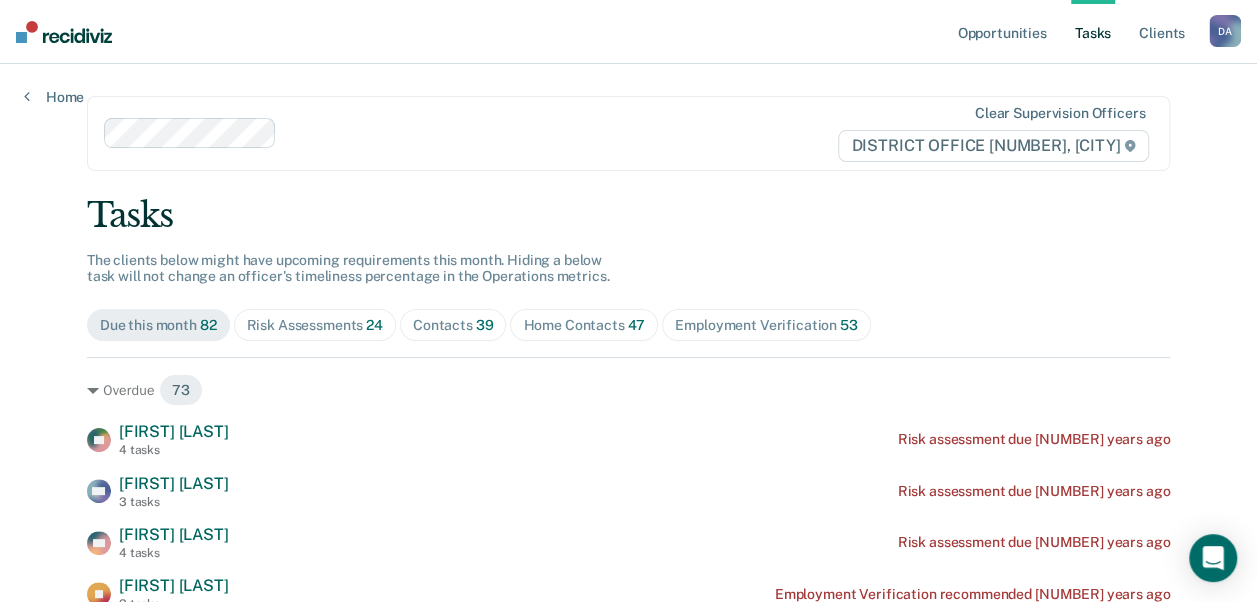 click on "Home Contacts   47" at bounding box center [315, 325] 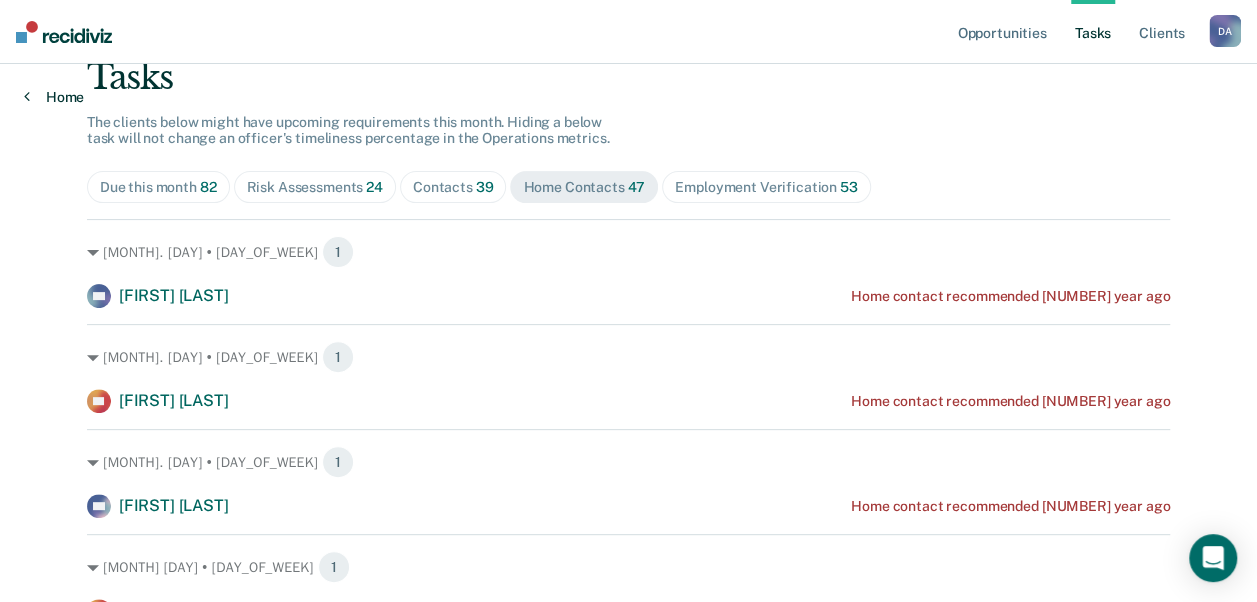 scroll, scrollTop: 93, scrollLeft: 0, axis: vertical 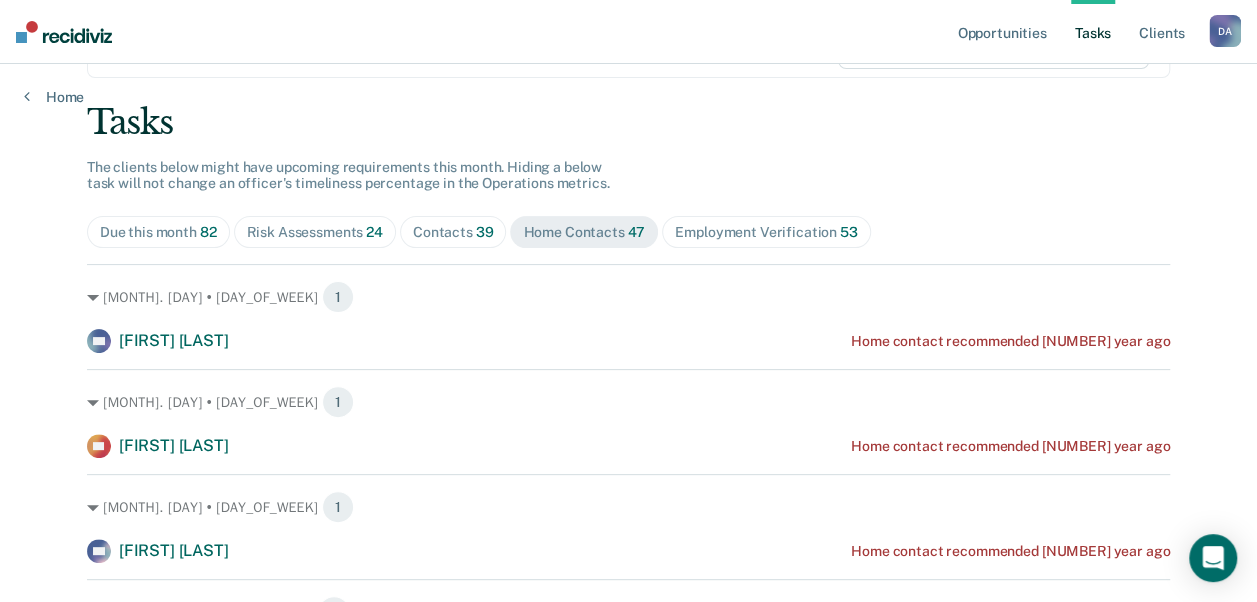 click on "Home" at bounding box center (54, 85) 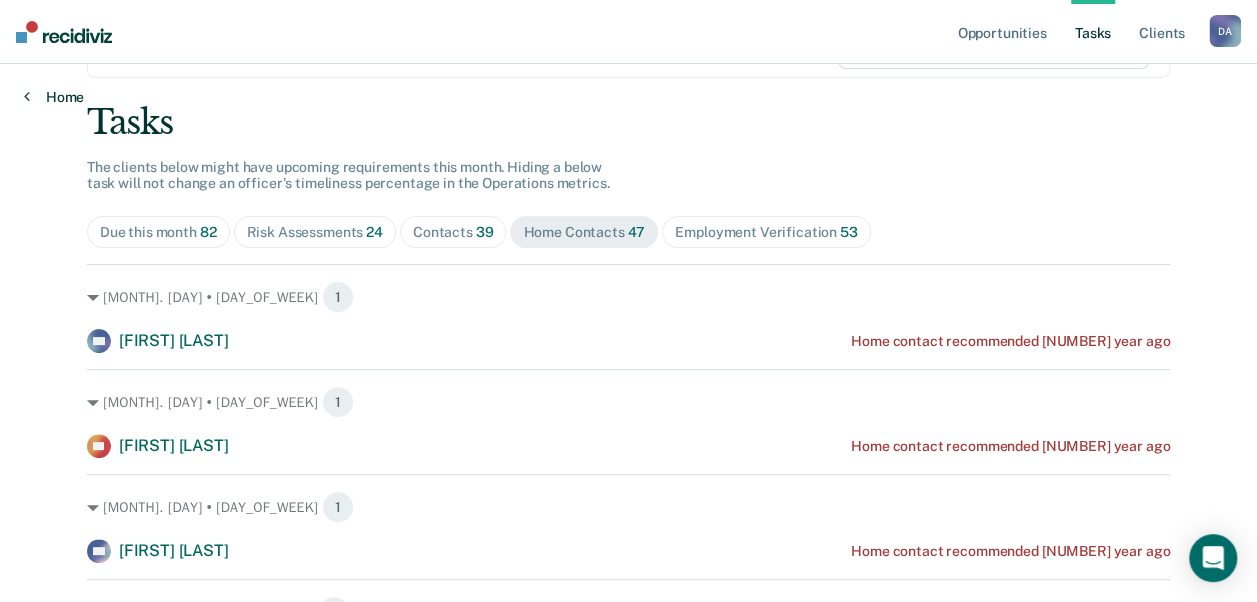 click at bounding box center [27, 96] 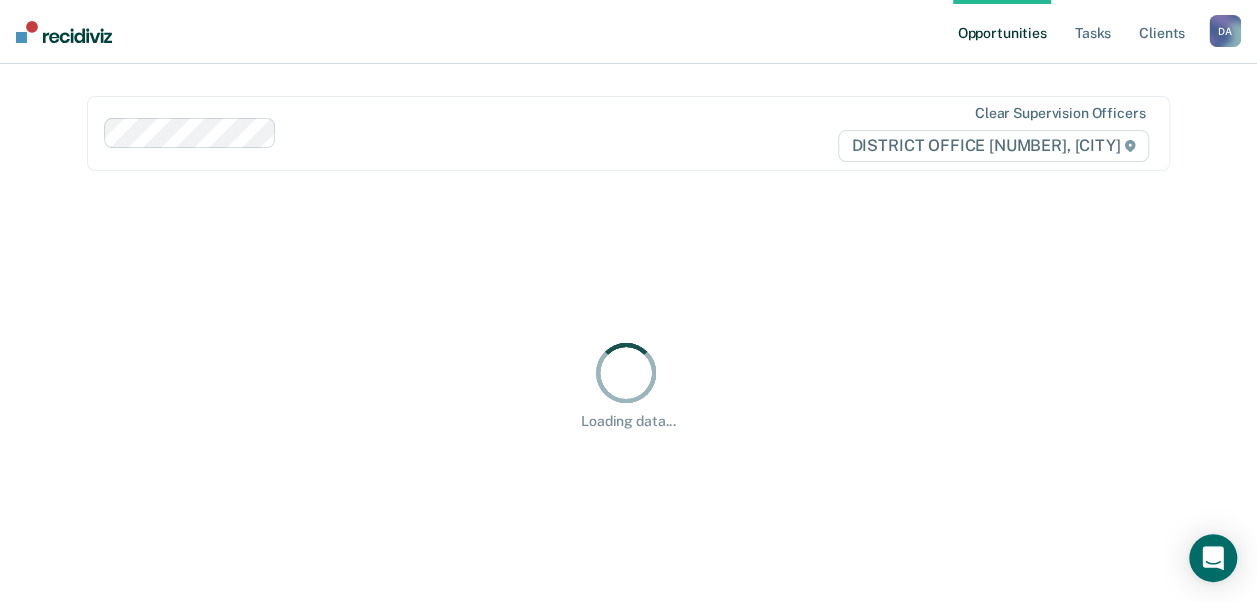 scroll, scrollTop: 0, scrollLeft: 0, axis: both 